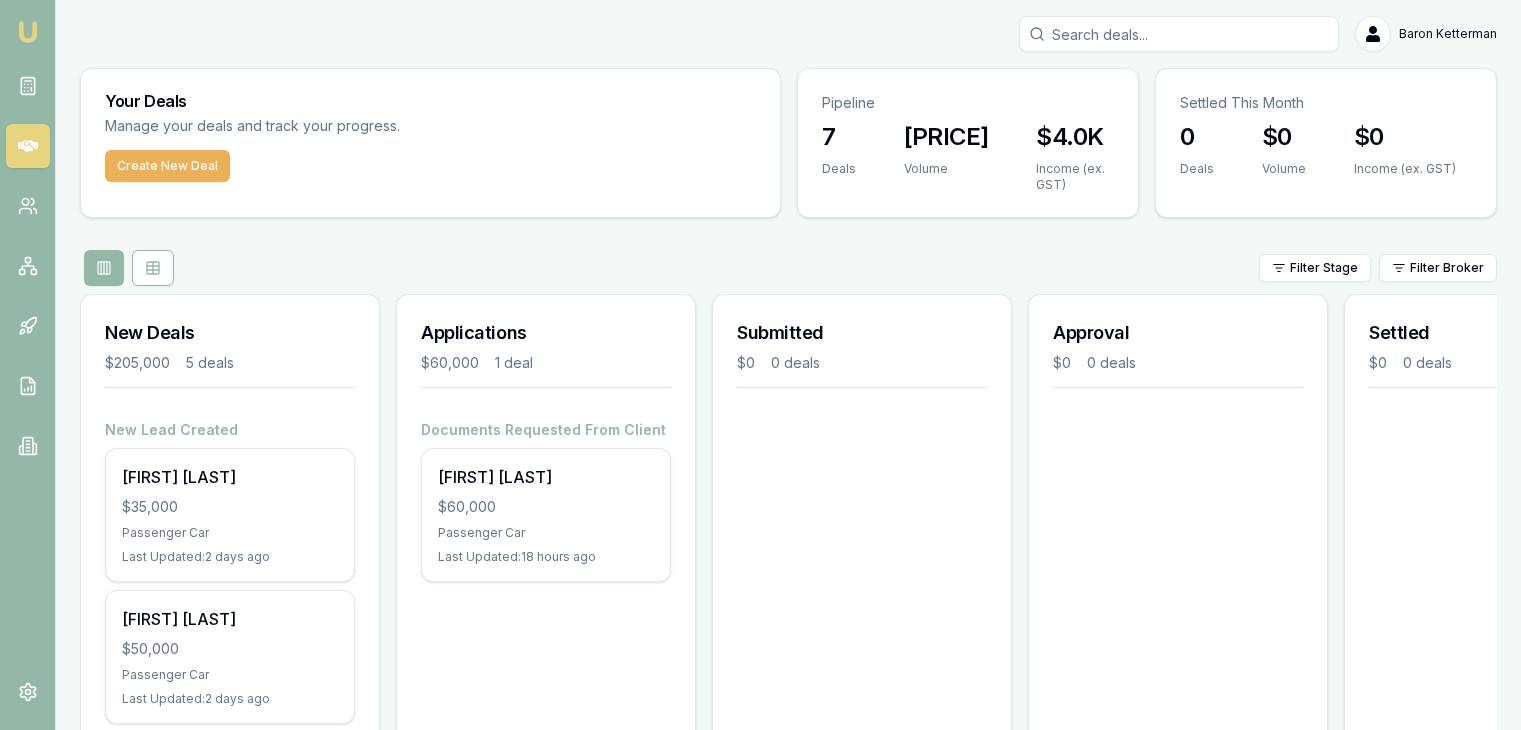 scroll, scrollTop: 0, scrollLeft: 0, axis: both 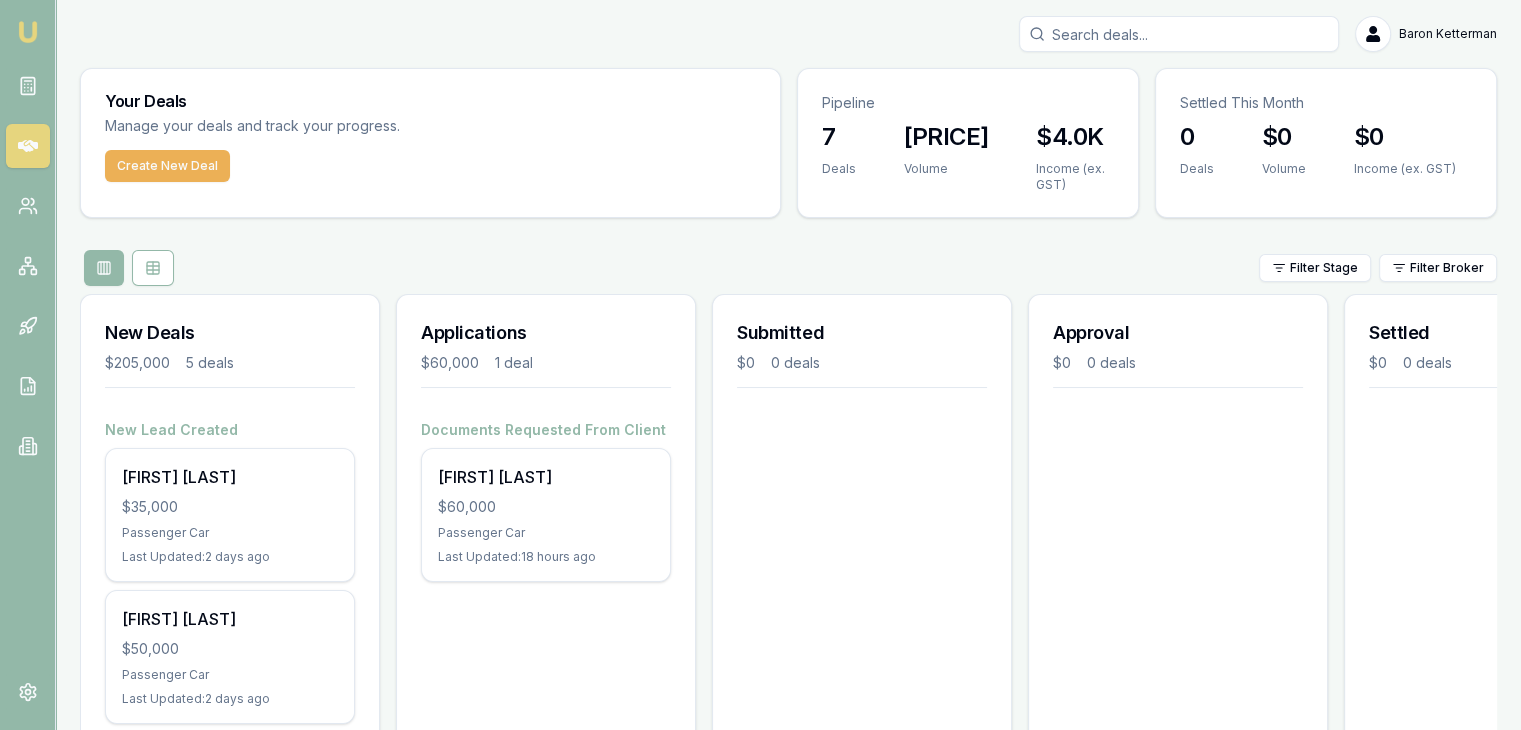 click on "[FIRST] [LAST] [PRICE] Passenger Car Last Updated:  18 hours ago" at bounding box center (546, 515) 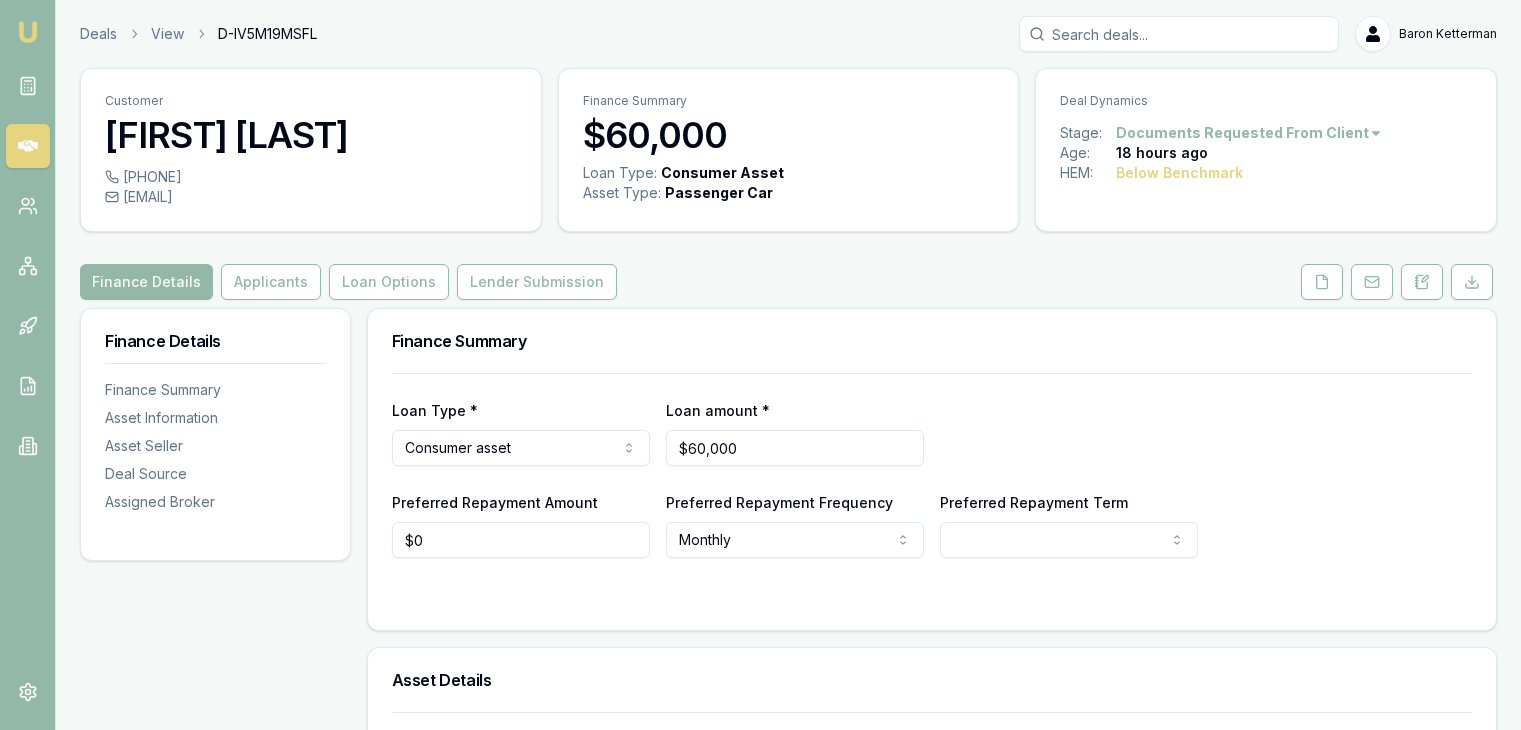 scroll, scrollTop: 0, scrollLeft: 0, axis: both 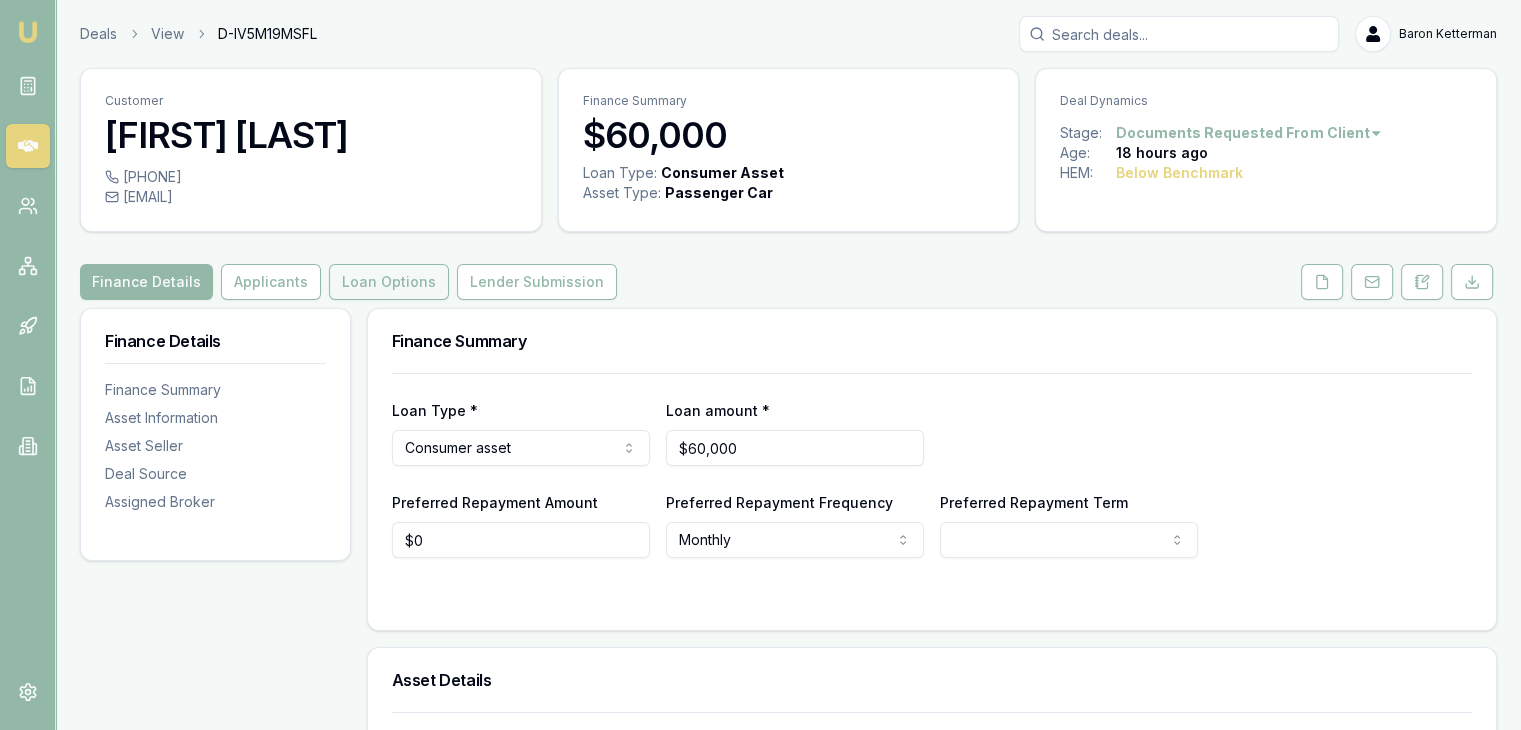 click on "Loan Options" at bounding box center (389, 282) 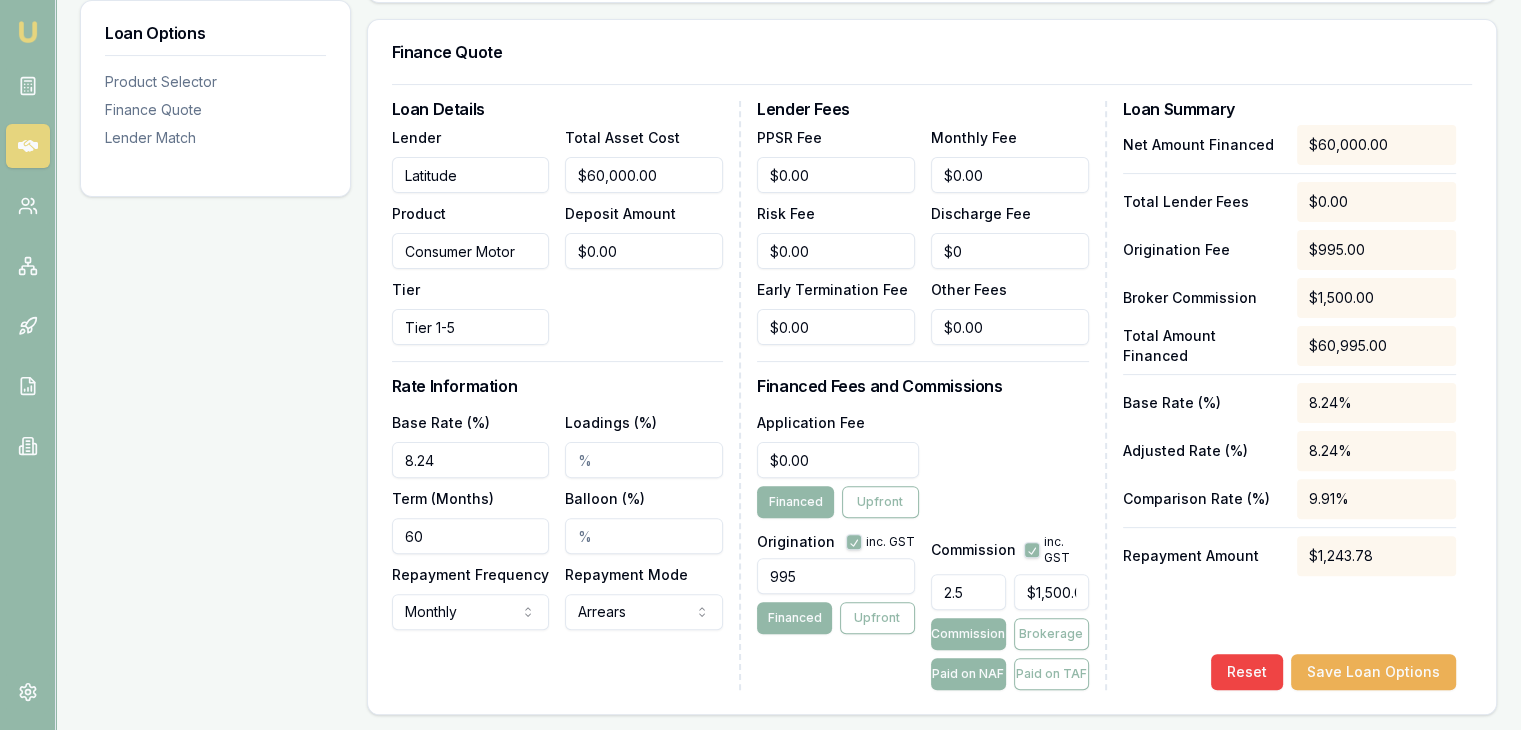 scroll, scrollTop: 600, scrollLeft: 0, axis: vertical 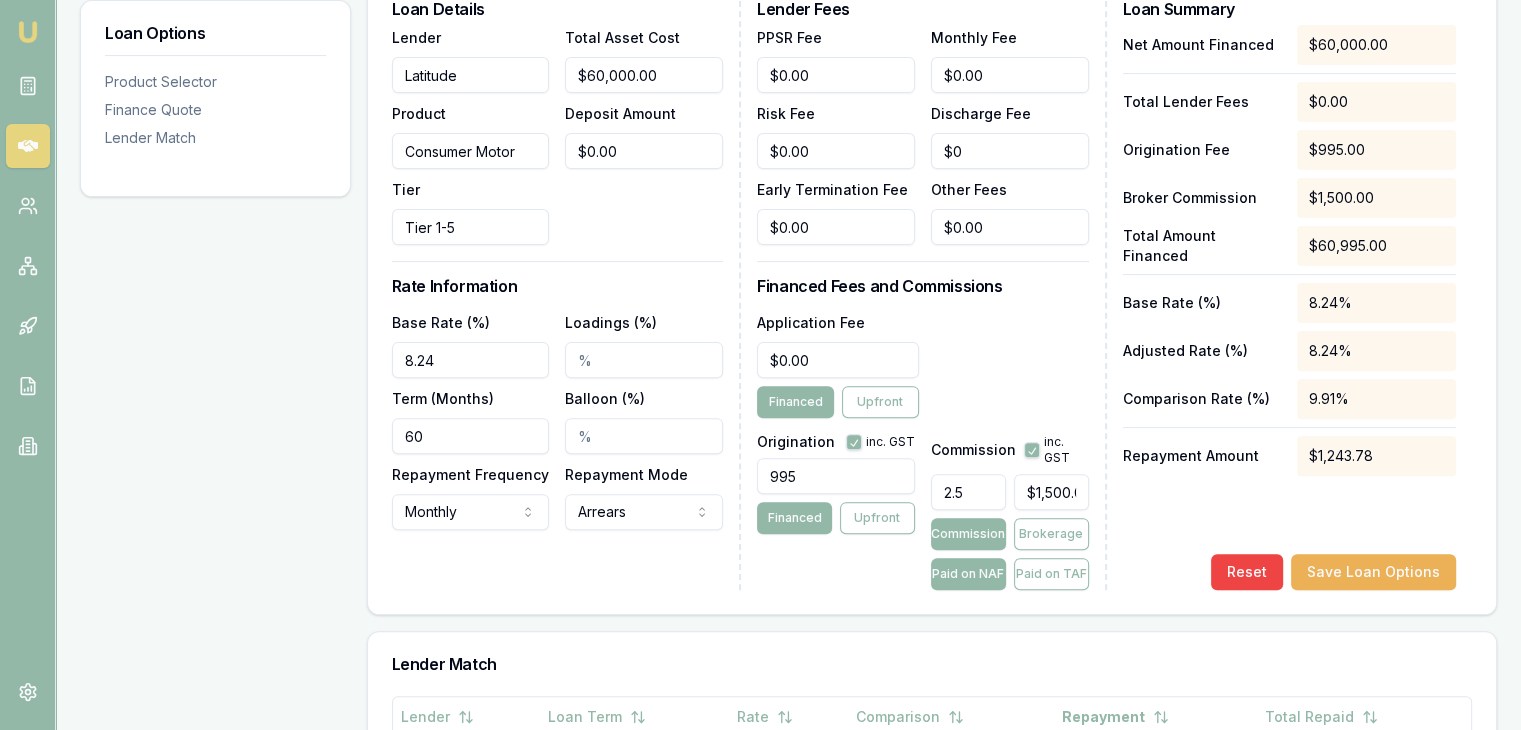 click on "Emu Broker Deals View D-IV5M19MSFL Baron Ketterman Toggle Menu Customer Brett Walsh 0474278124 walshbrett55@gmail.com Finance Summary $60,000 Loan Type: Consumer Asset Asset Type : Passenger Car Deal Dynamics Stage: Documents Requested From Client Age: 18 hours ago HEM: Below Benchmark Finance Details Applicants Loan Options Lender Submission Loan Options Product Selector Finance Quote Lender Match Product Selector Consumer Motor Tier 1-5 Max Loan Amount:    $200k Min. Credit Score:    Excellent Rate Range:    8.24% - 12.24% Terms:    24 - 84 months Change Product Finance Quote Loan Details Lender  Latitude Product  Consumer Motor Tier  Tier 1-5 Total Asset Cost  $60,000.00 Deposit Amount  $0.00 Rate Information Base Rate (%)  8.24 Loadings (%)  Term (Months)  60 Balloon (%)  Repayment Frequency  Monthly Weekly Fortnightly Monthly Repayment Mode  Arrears Arrears Advance Lender Fees PPSR Fee  $0.00 Monthly Fee  $0.00 Risk Fee  $0.00 Discharge Fee  $0 Early Termination Fee  $0.00 Other Fees  $0.00 $0.00 Upfront" at bounding box center (760, -235) 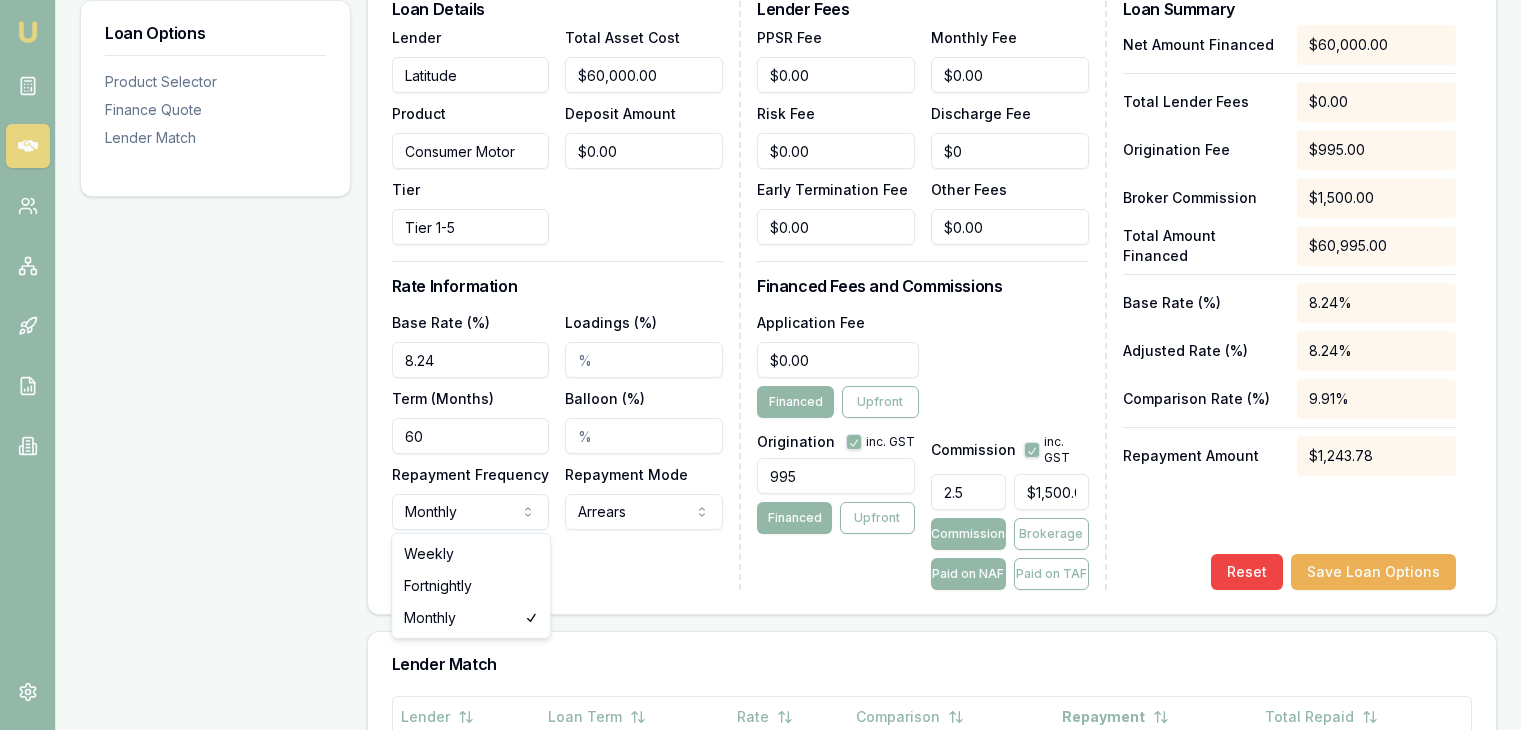 select on "WEEKLY" 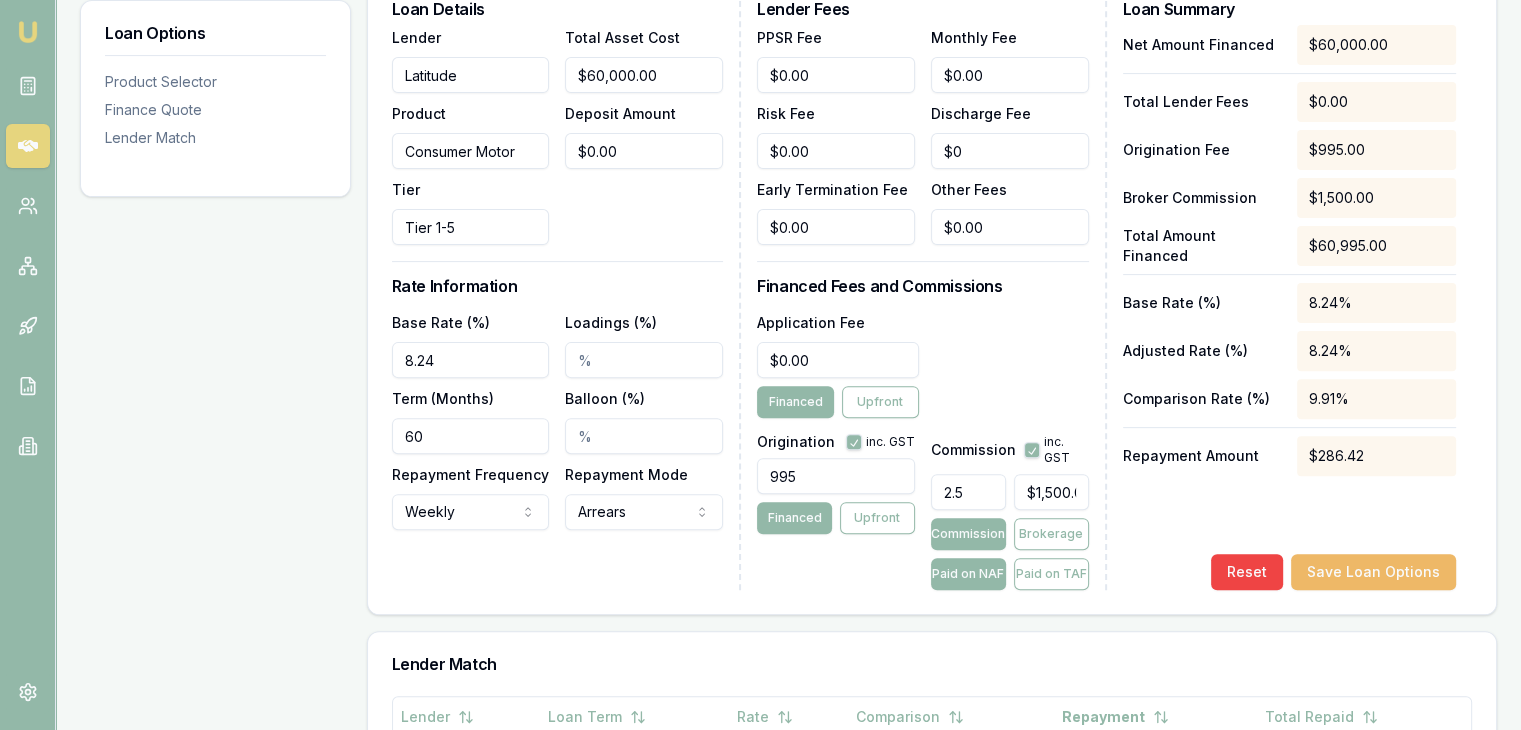 click on "Save Loan Options" at bounding box center [1373, 572] 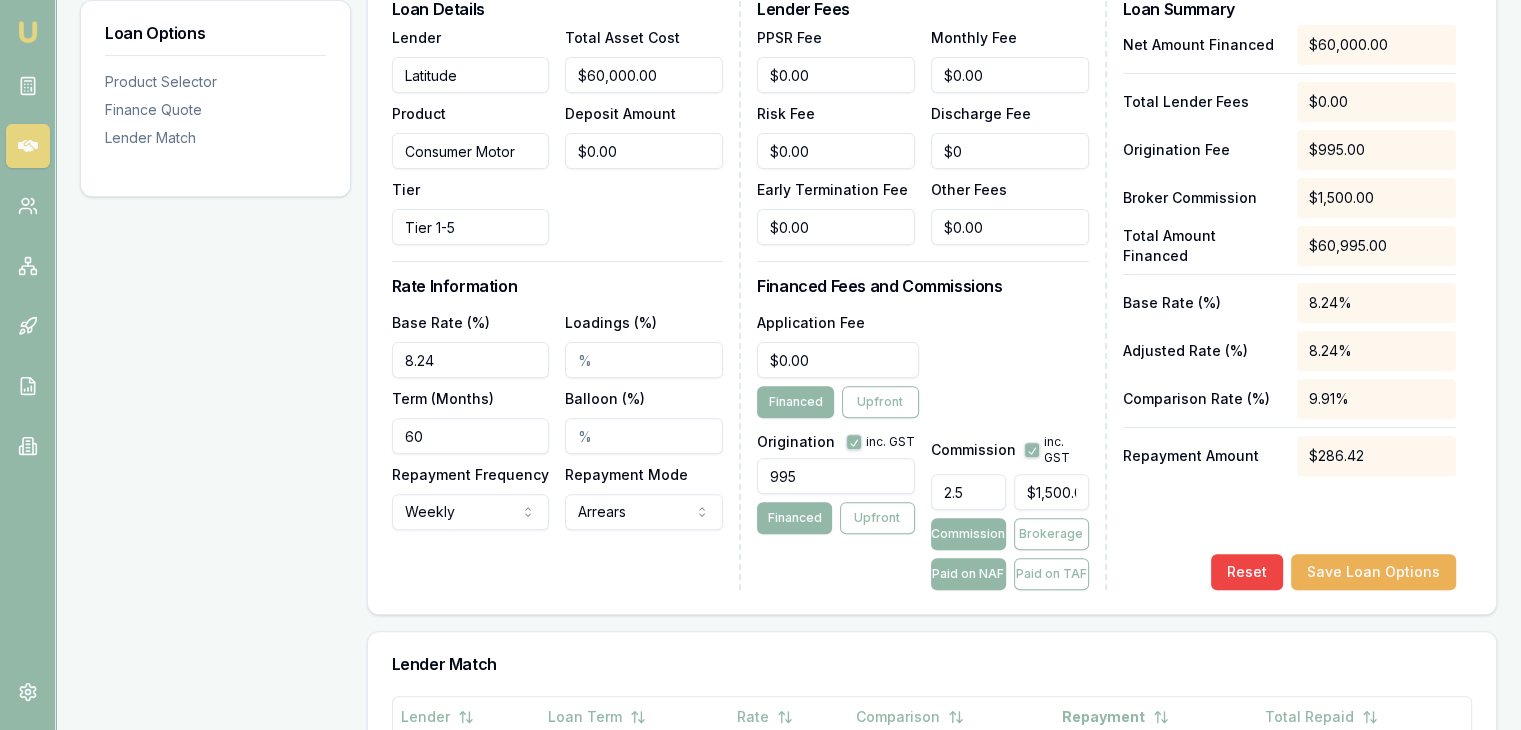 drag, startPoint x: 460, startPoint y: 433, endPoint x: 355, endPoint y: 431, distance: 105.01904 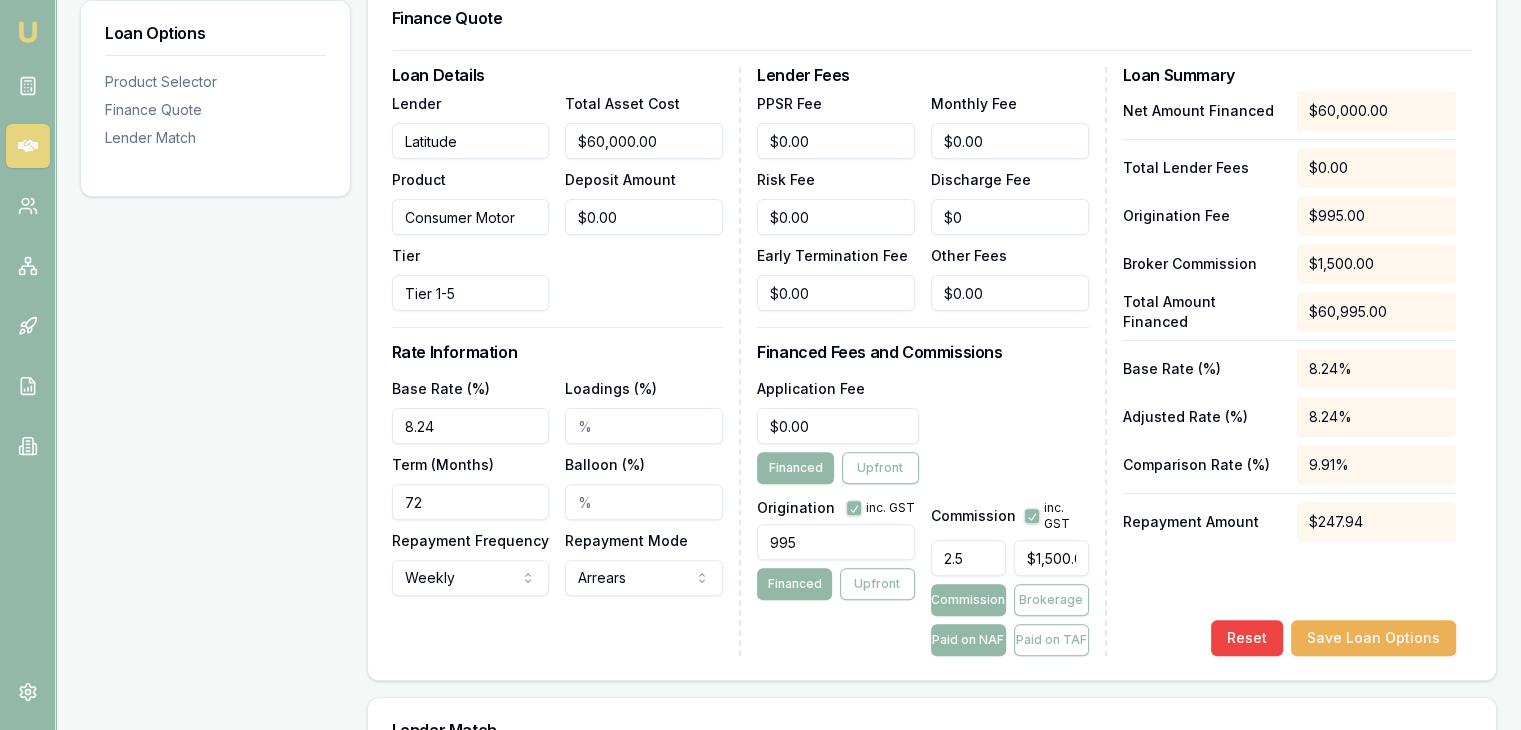 scroll, scrollTop: 500, scrollLeft: 0, axis: vertical 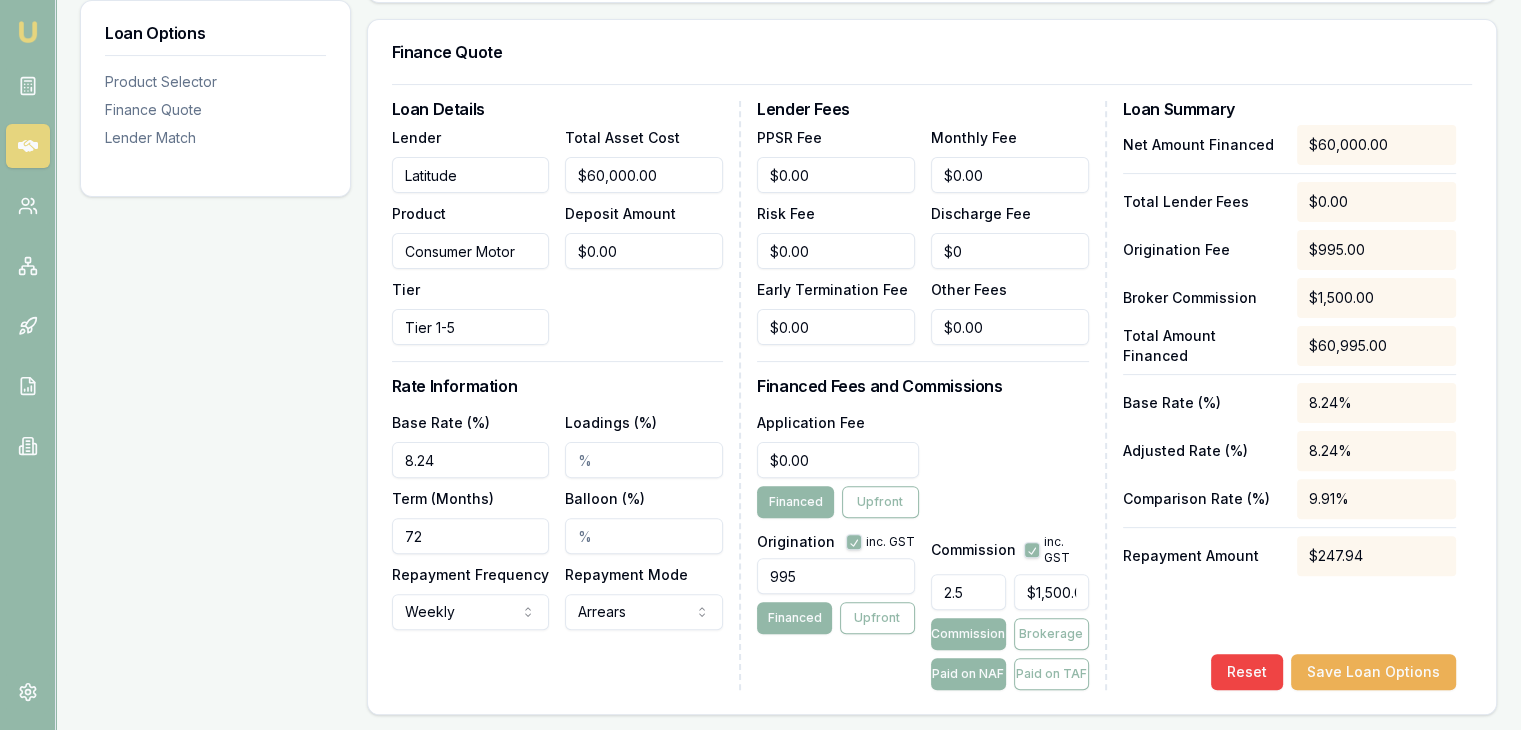 drag, startPoint x: 436, startPoint y: 533, endPoint x: 320, endPoint y: 526, distance: 116.21101 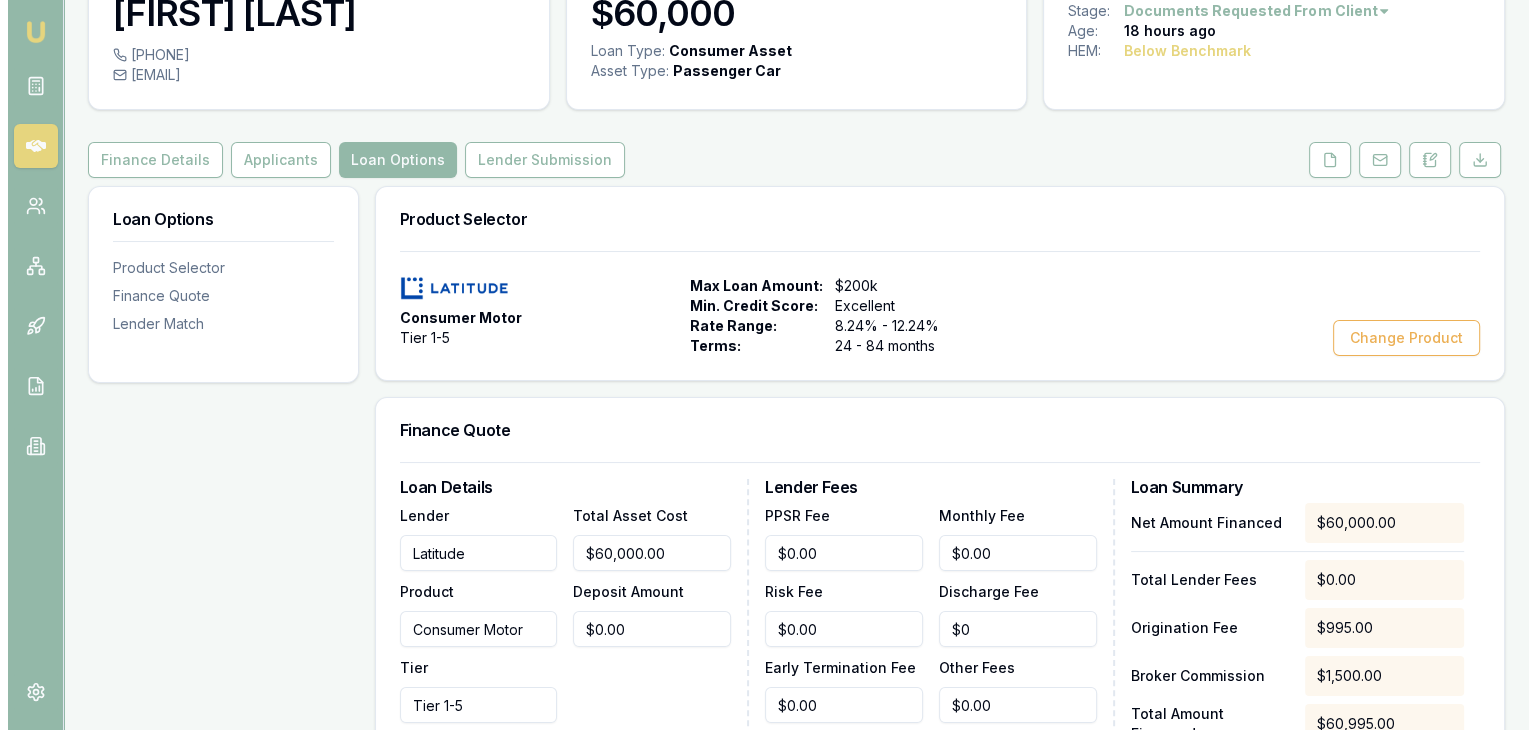scroll, scrollTop: 0, scrollLeft: 0, axis: both 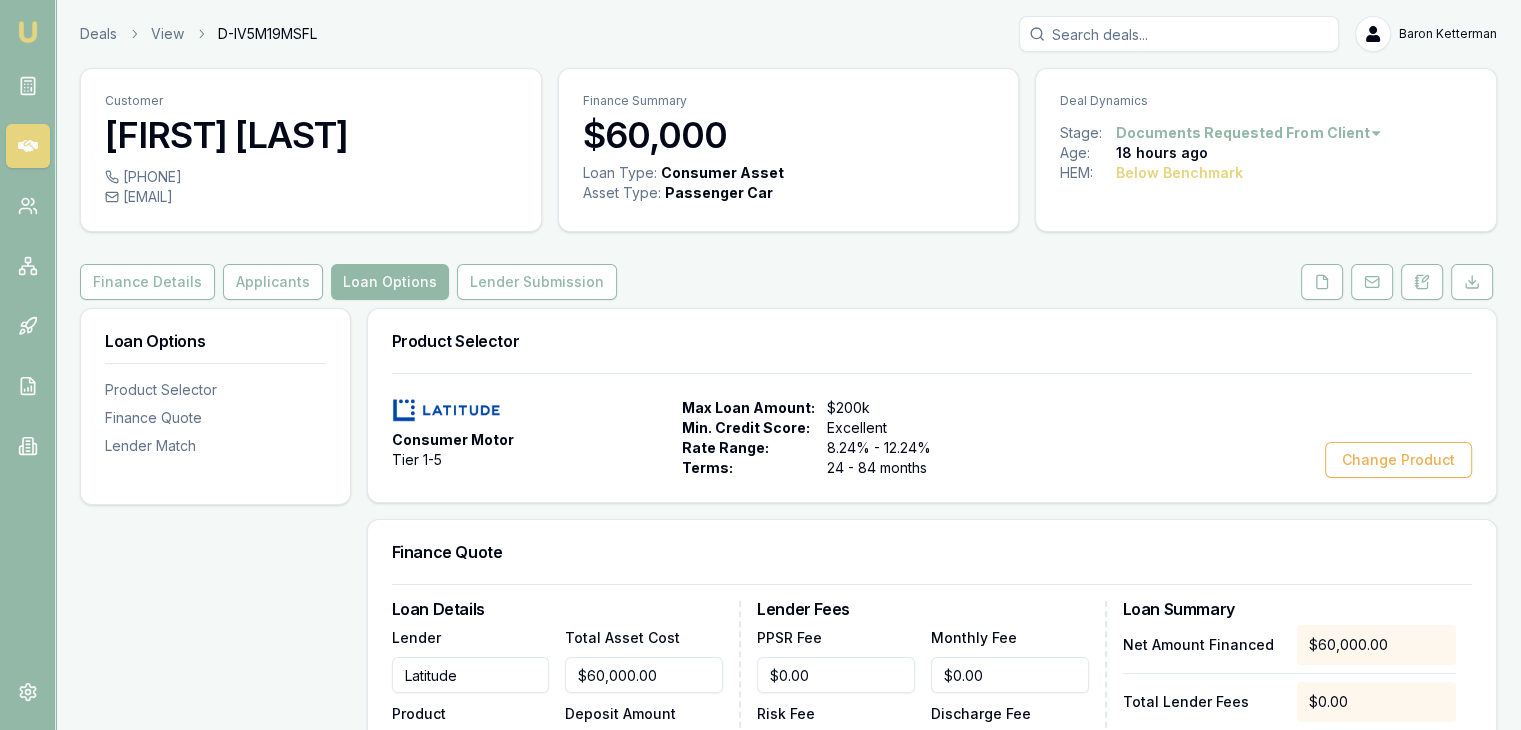 type on "84" 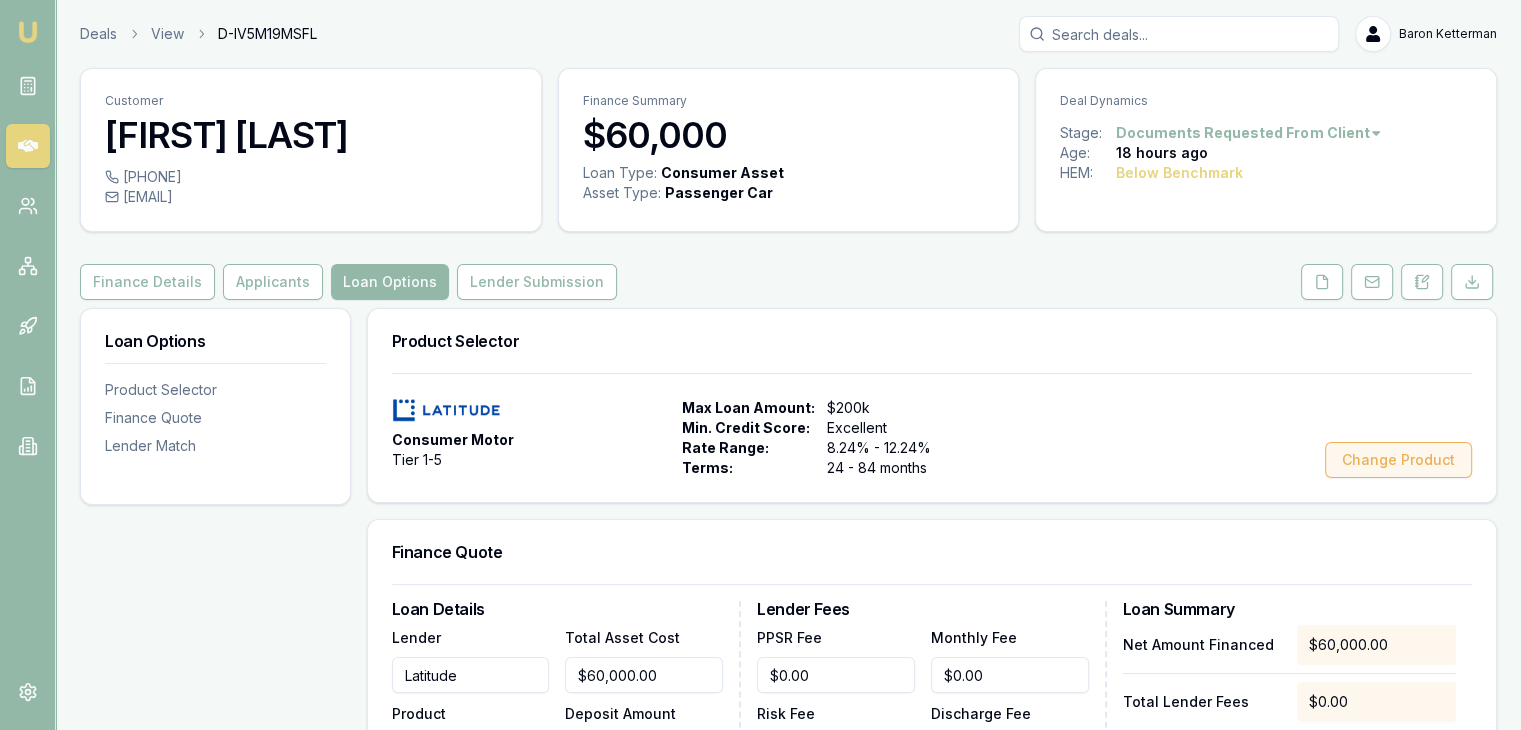 click on "Change Product" at bounding box center [1398, 460] 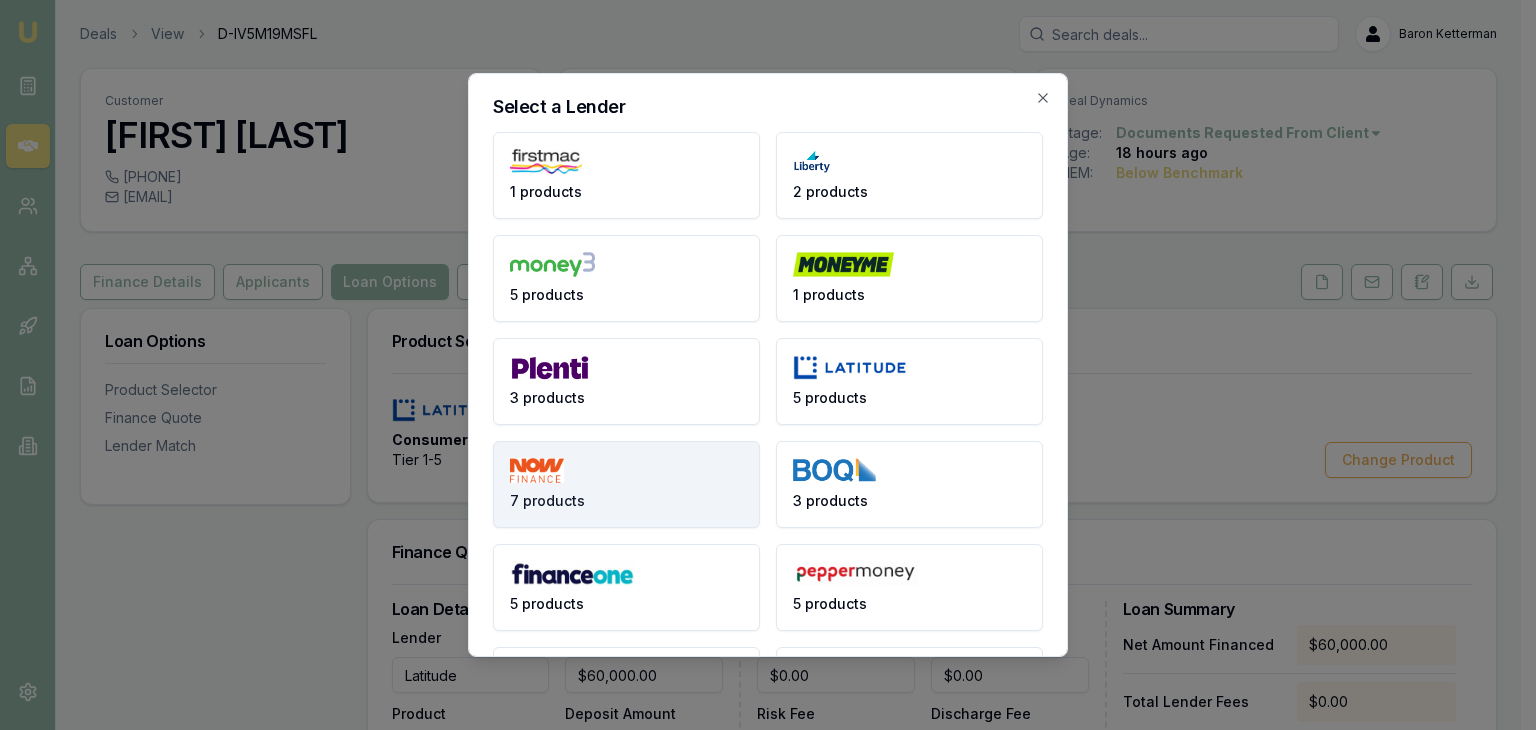 click on "7   products" at bounding box center [626, 484] 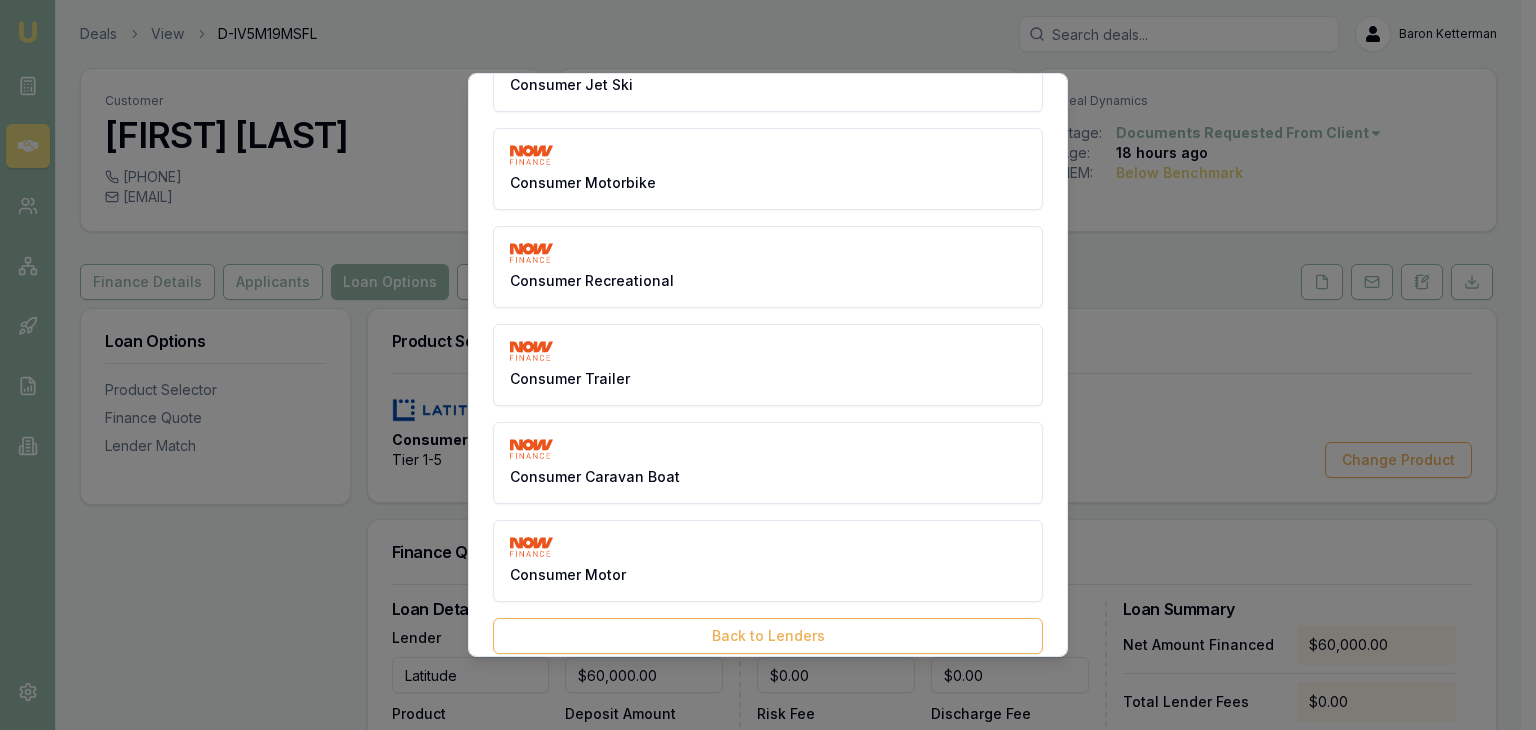 scroll, scrollTop: 219, scrollLeft: 0, axis: vertical 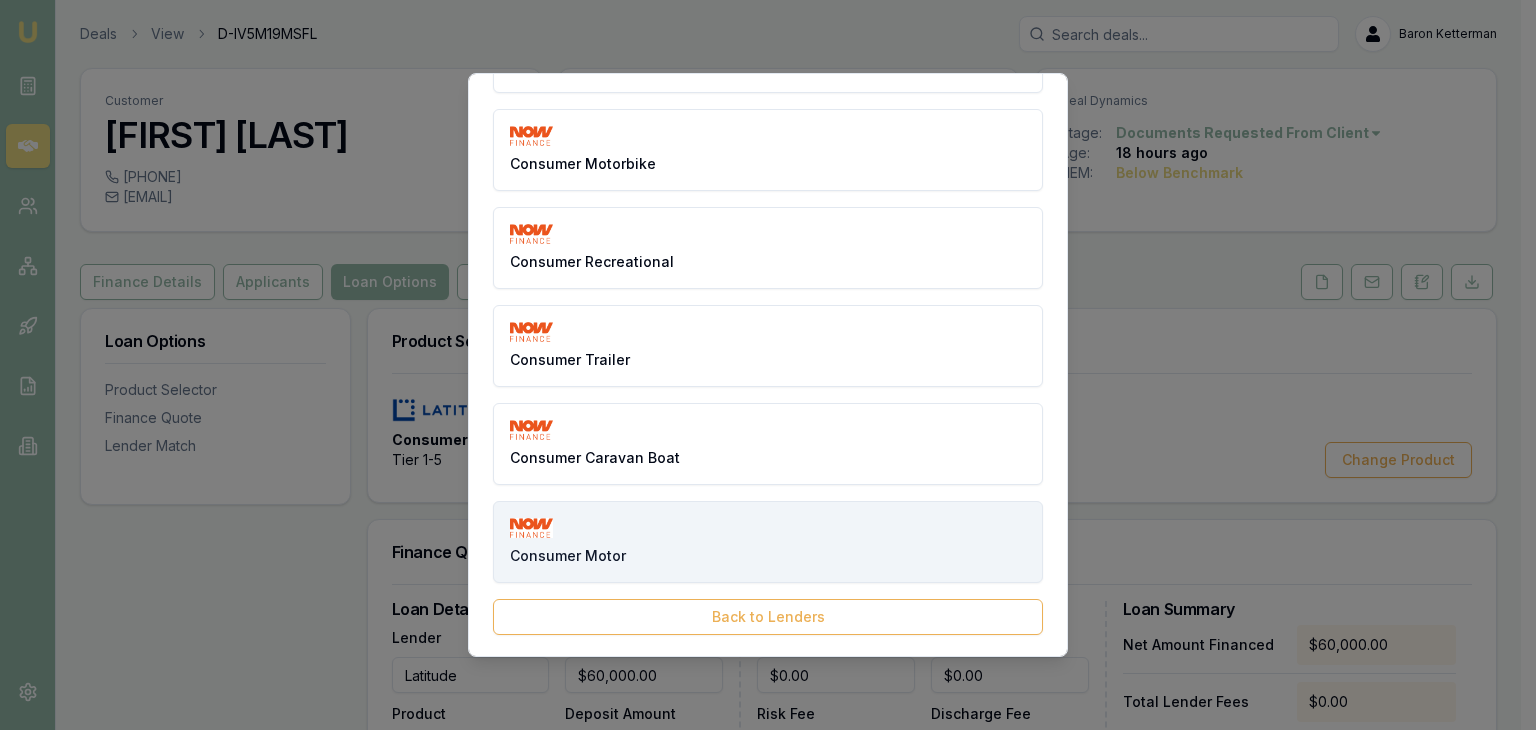 click on "Consumer Motor" at bounding box center [568, 556] 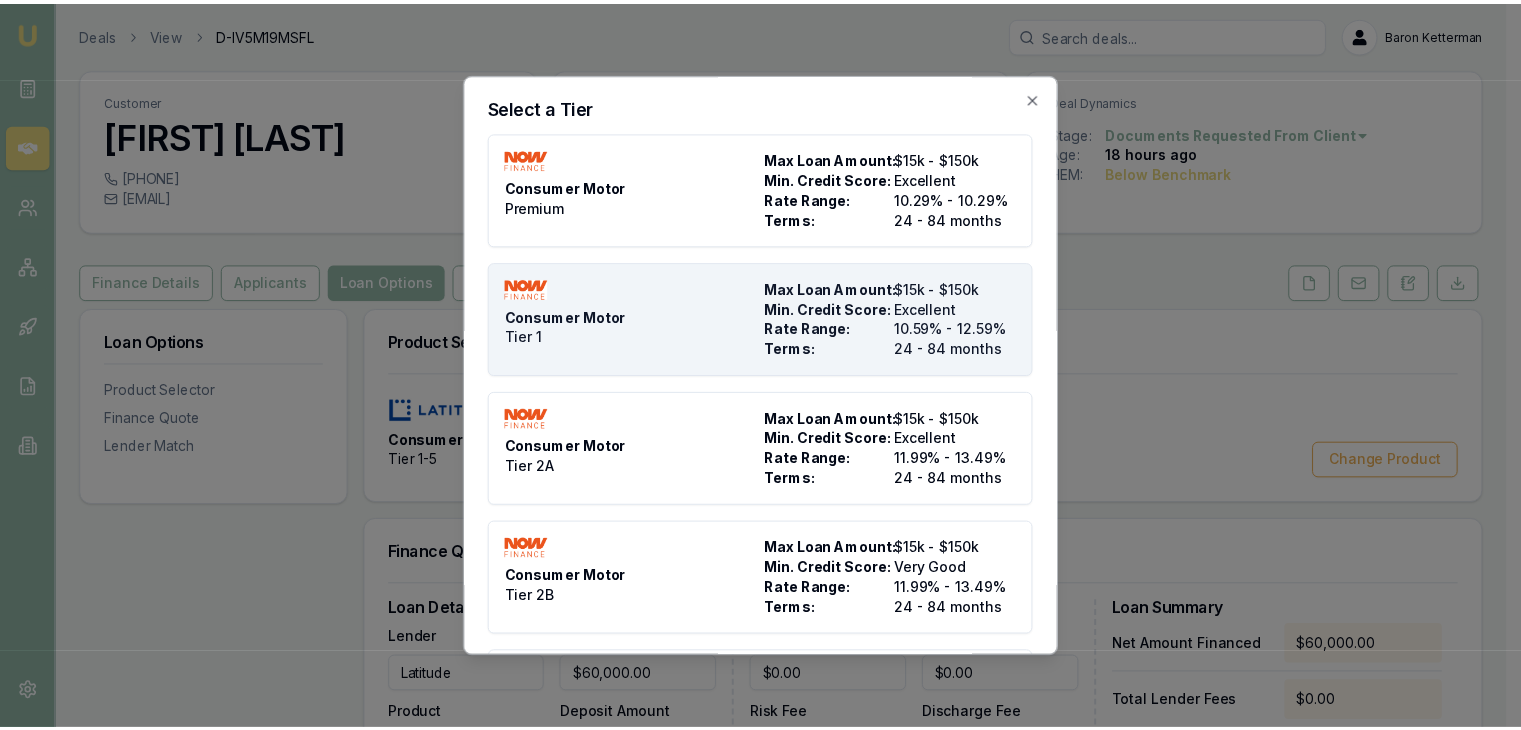 scroll, scrollTop: 0, scrollLeft: 0, axis: both 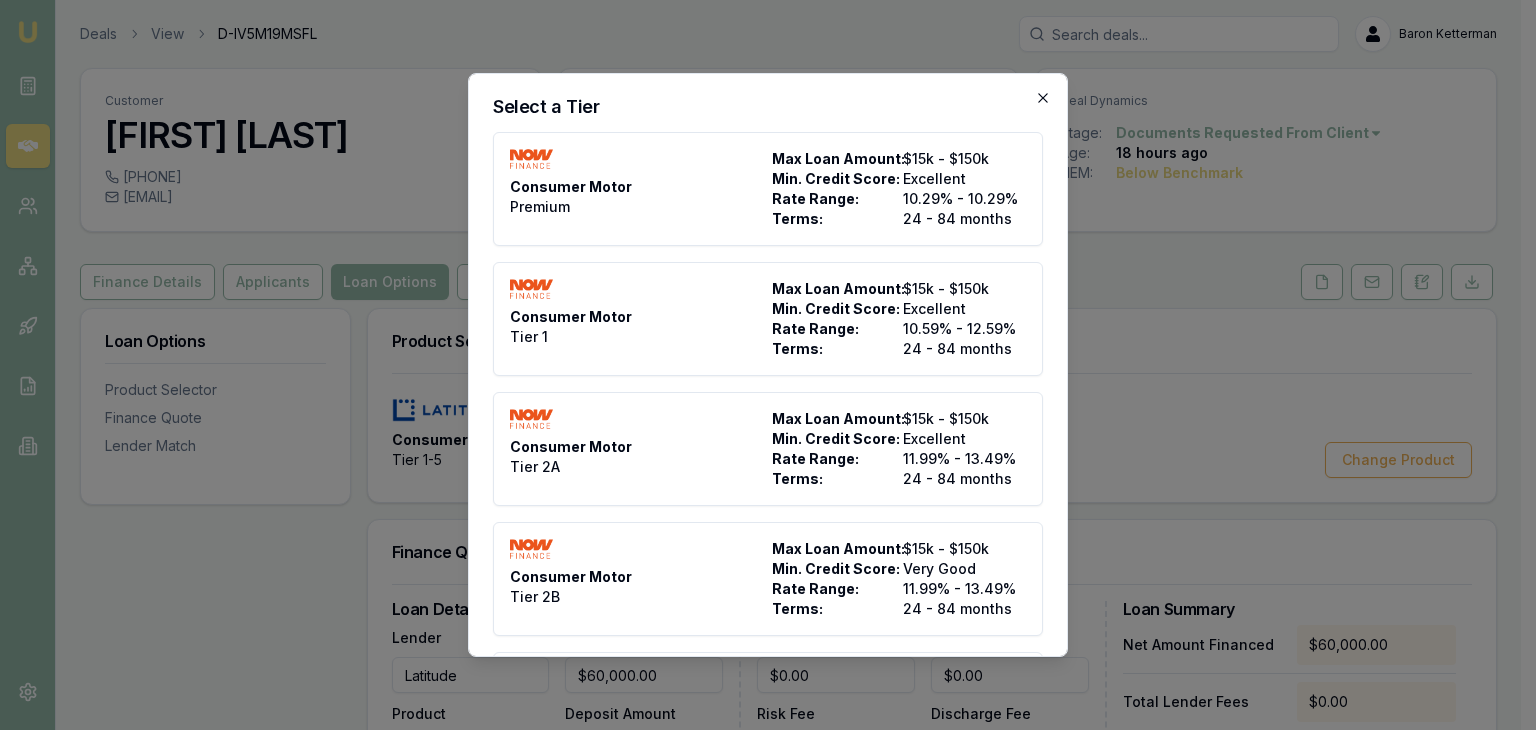 click 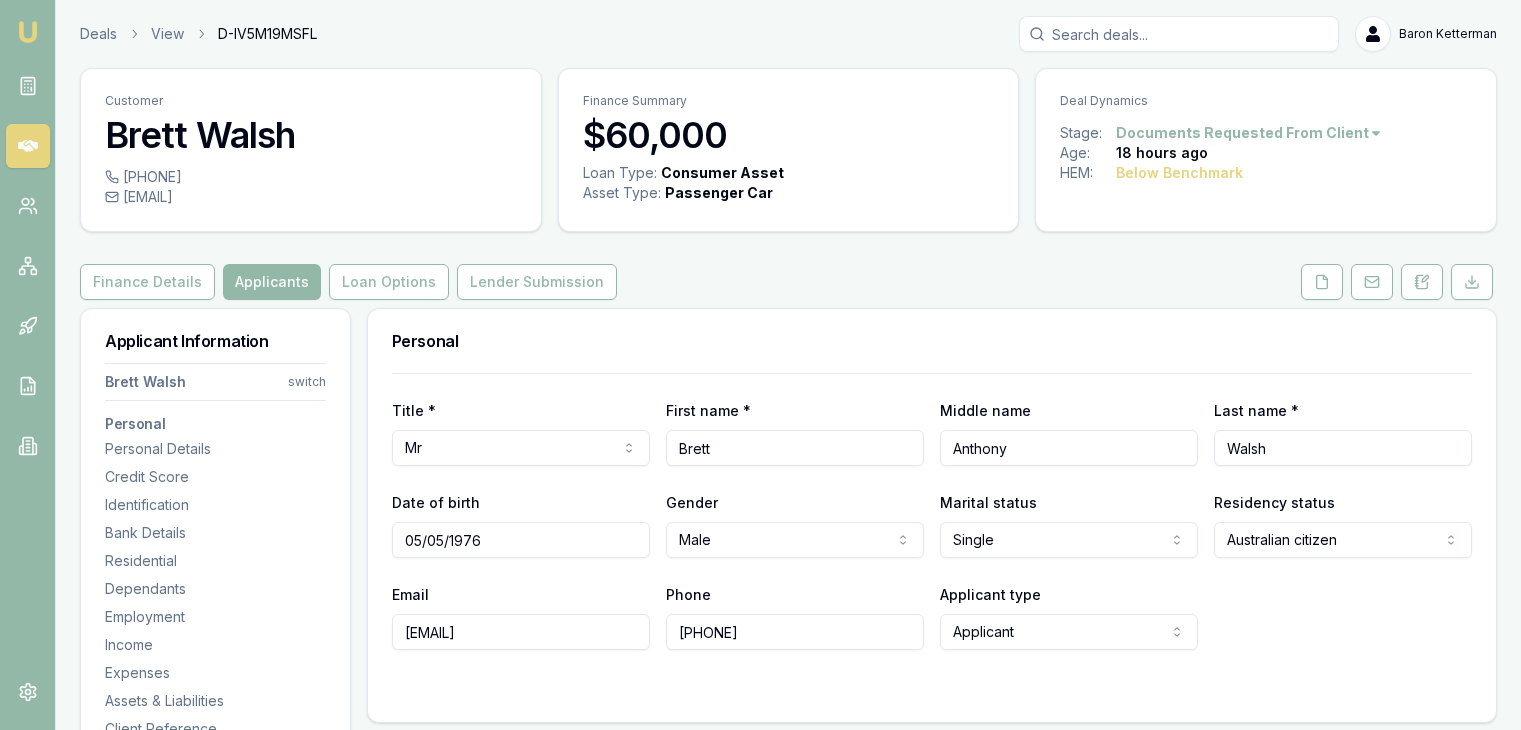 select on "VERY_GOOD" 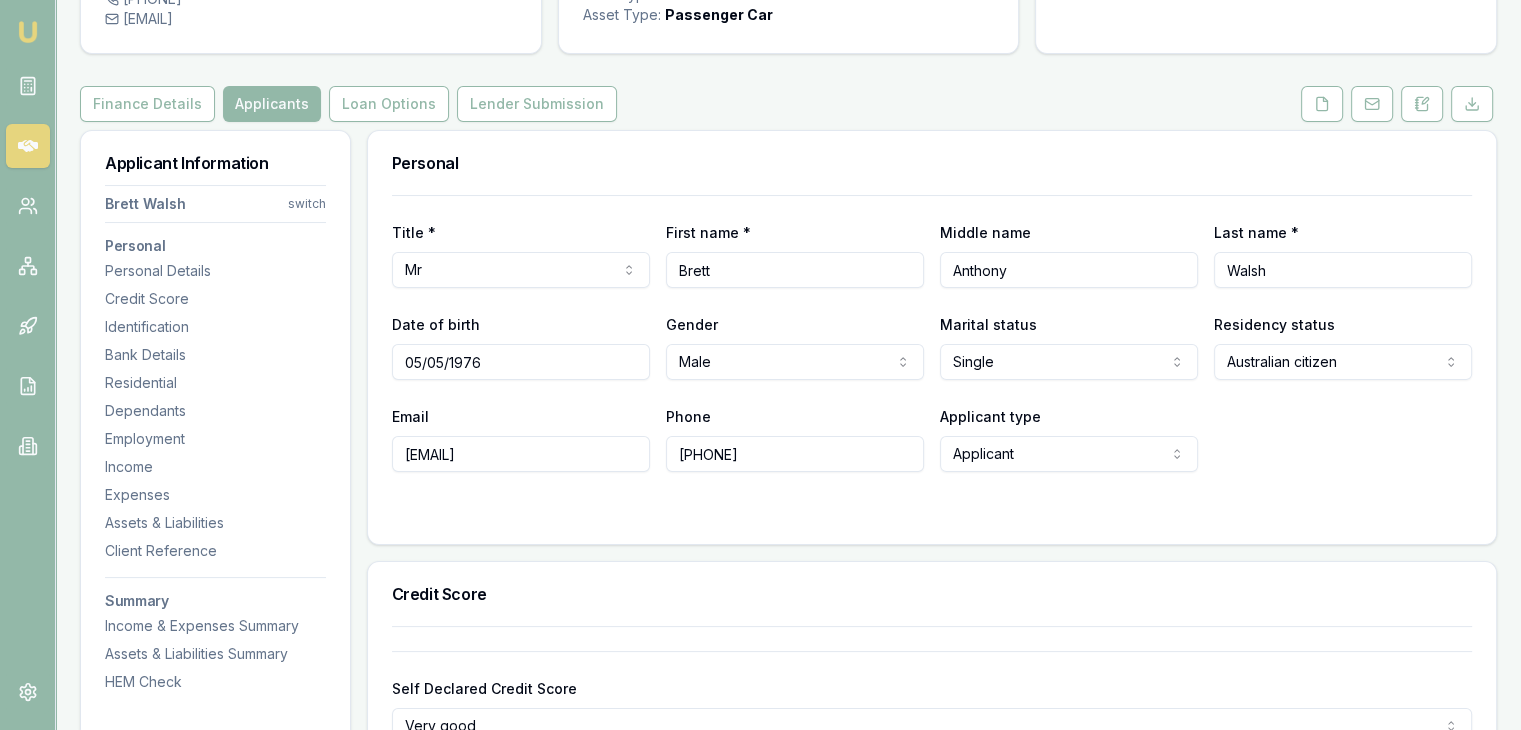scroll, scrollTop: 0, scrollLeft: 0, axis: both 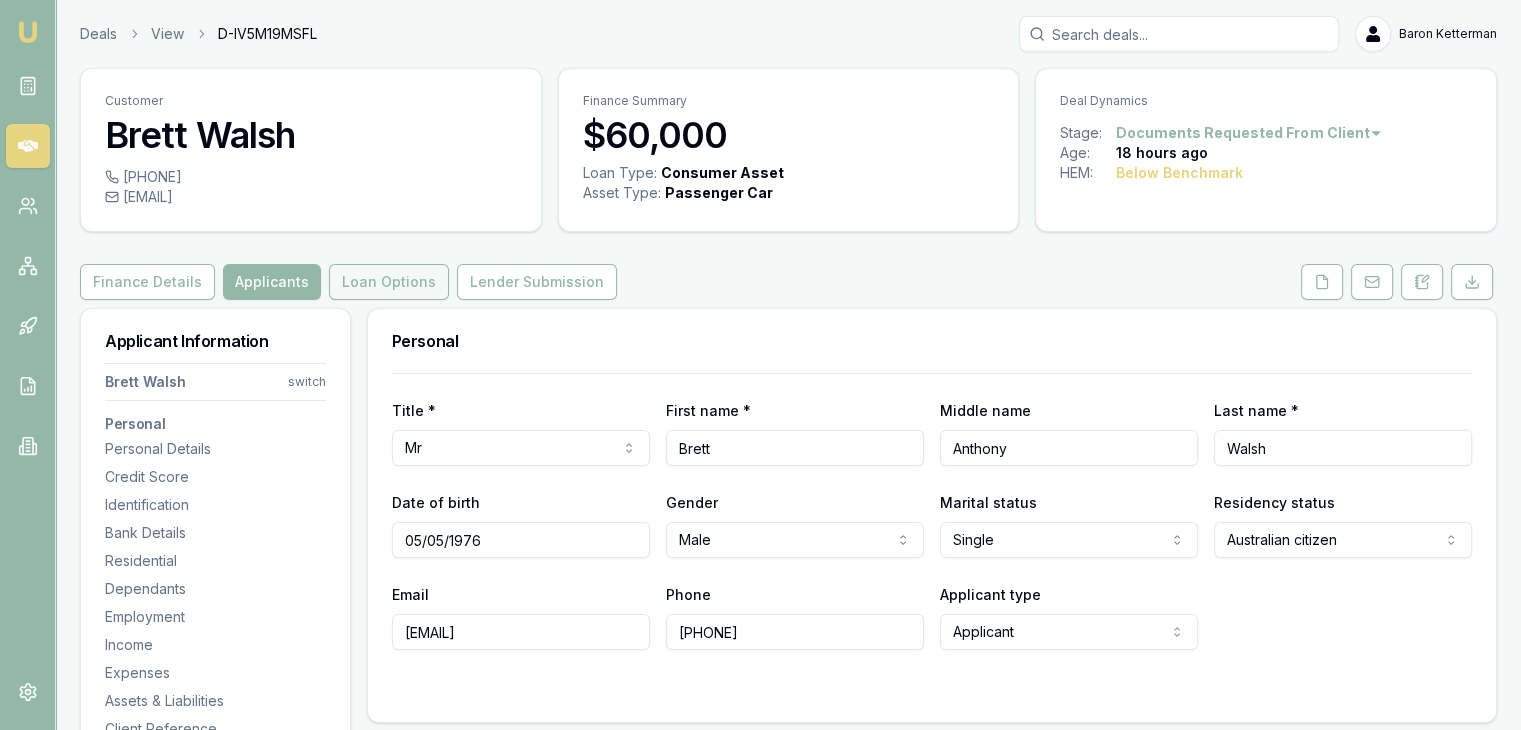 click on "Loan Options" at bounding box center (389, 282) 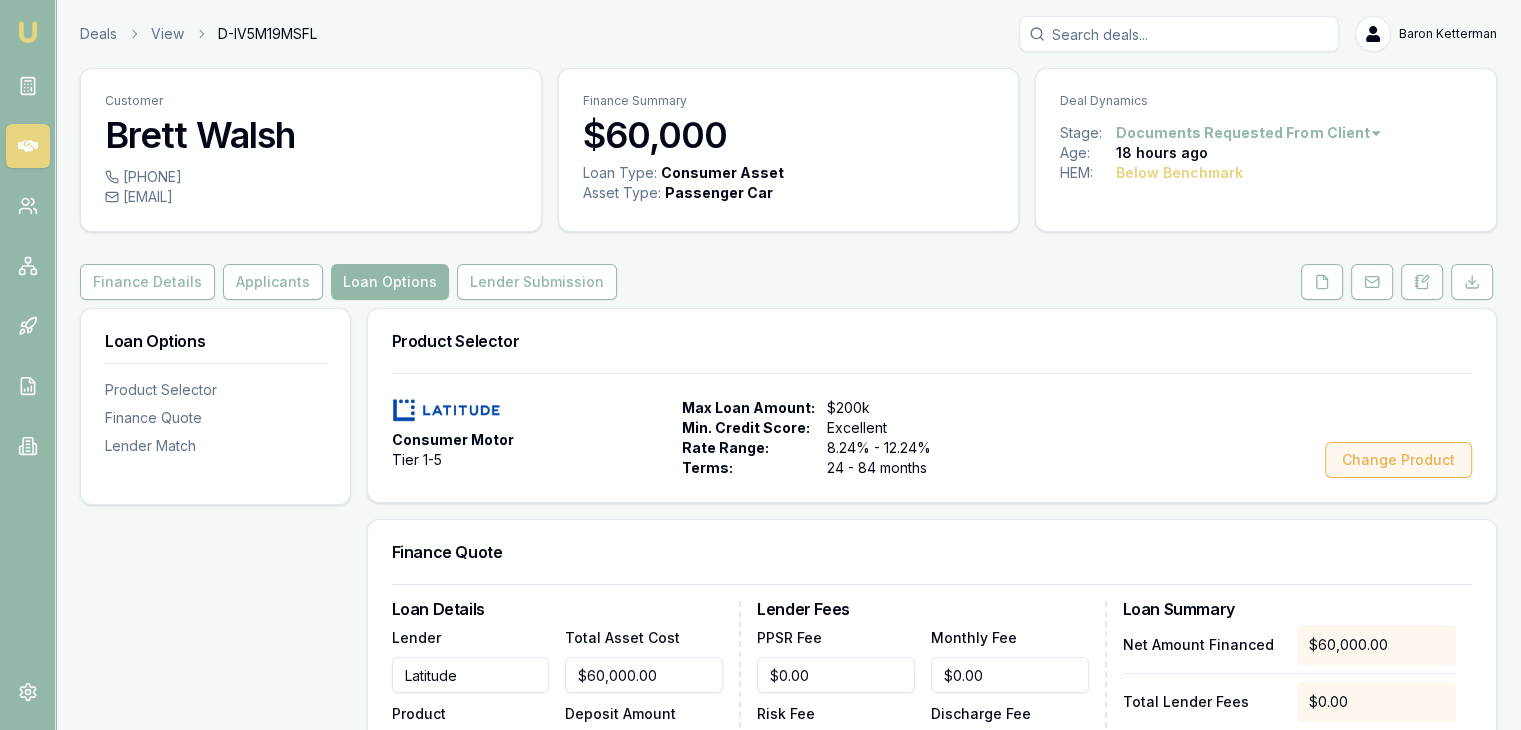 click on "Change Product" at bounding box center (1398, 460) 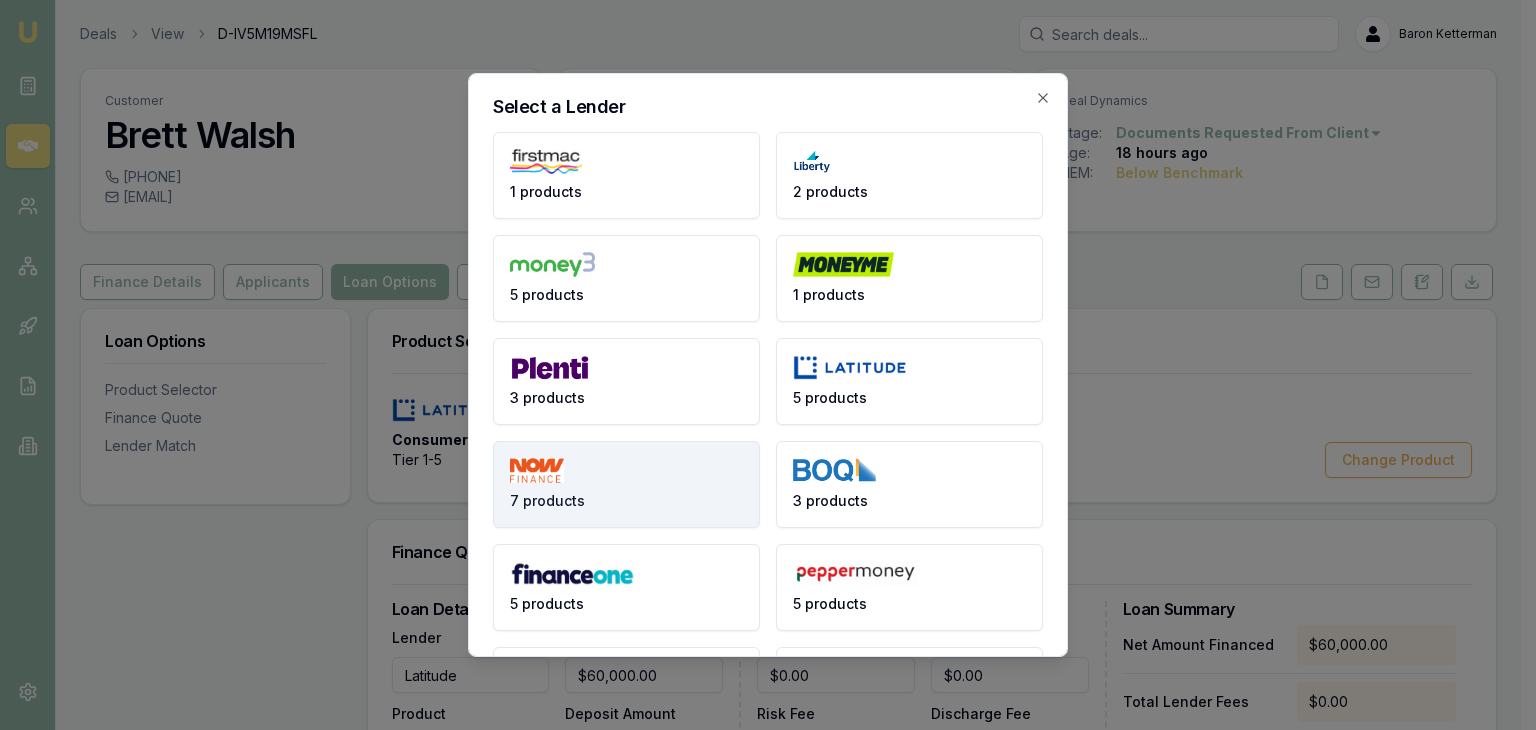 click on "7   products" at bounding box center (547, 501) 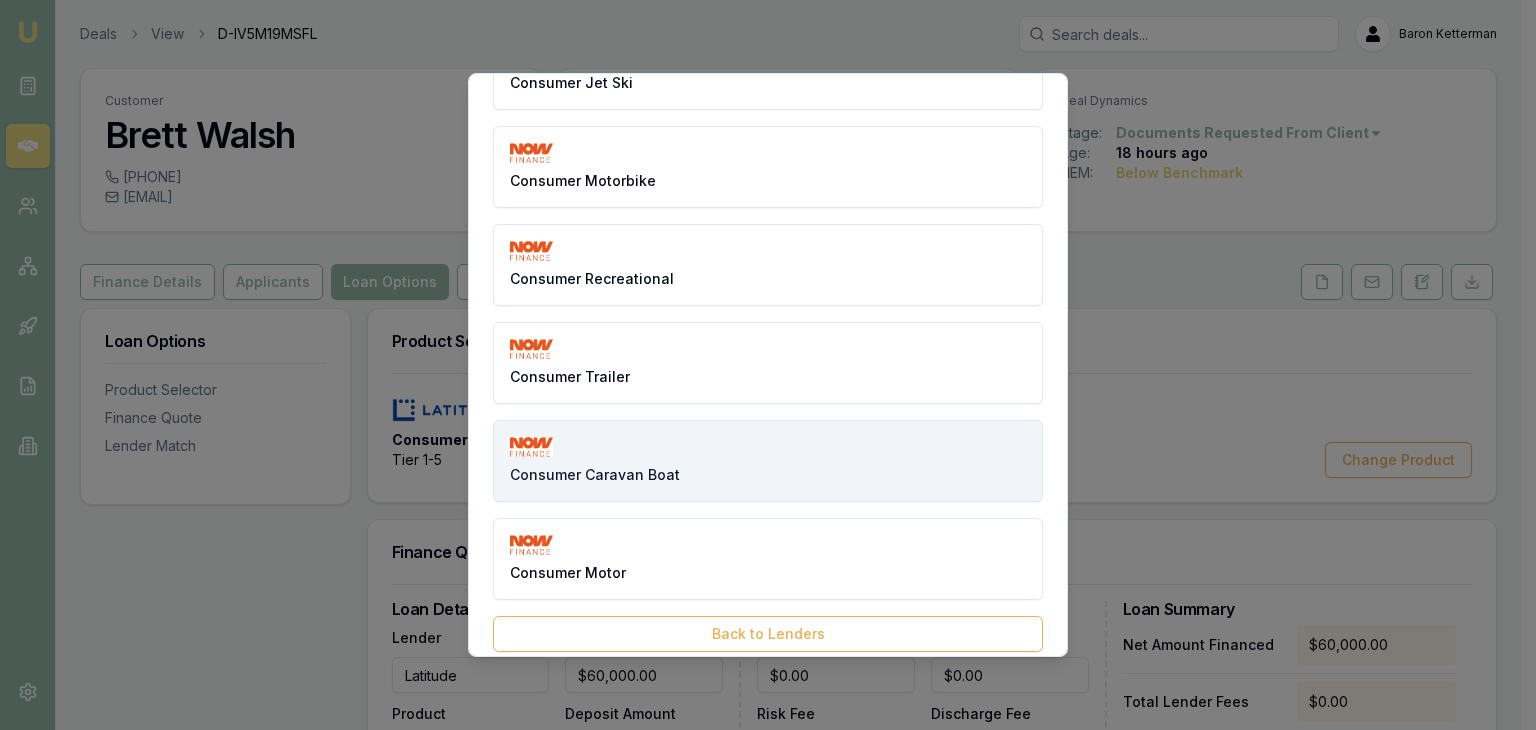 scroll, scrollTop: 219, scrollLeft: 0, axis: vertical 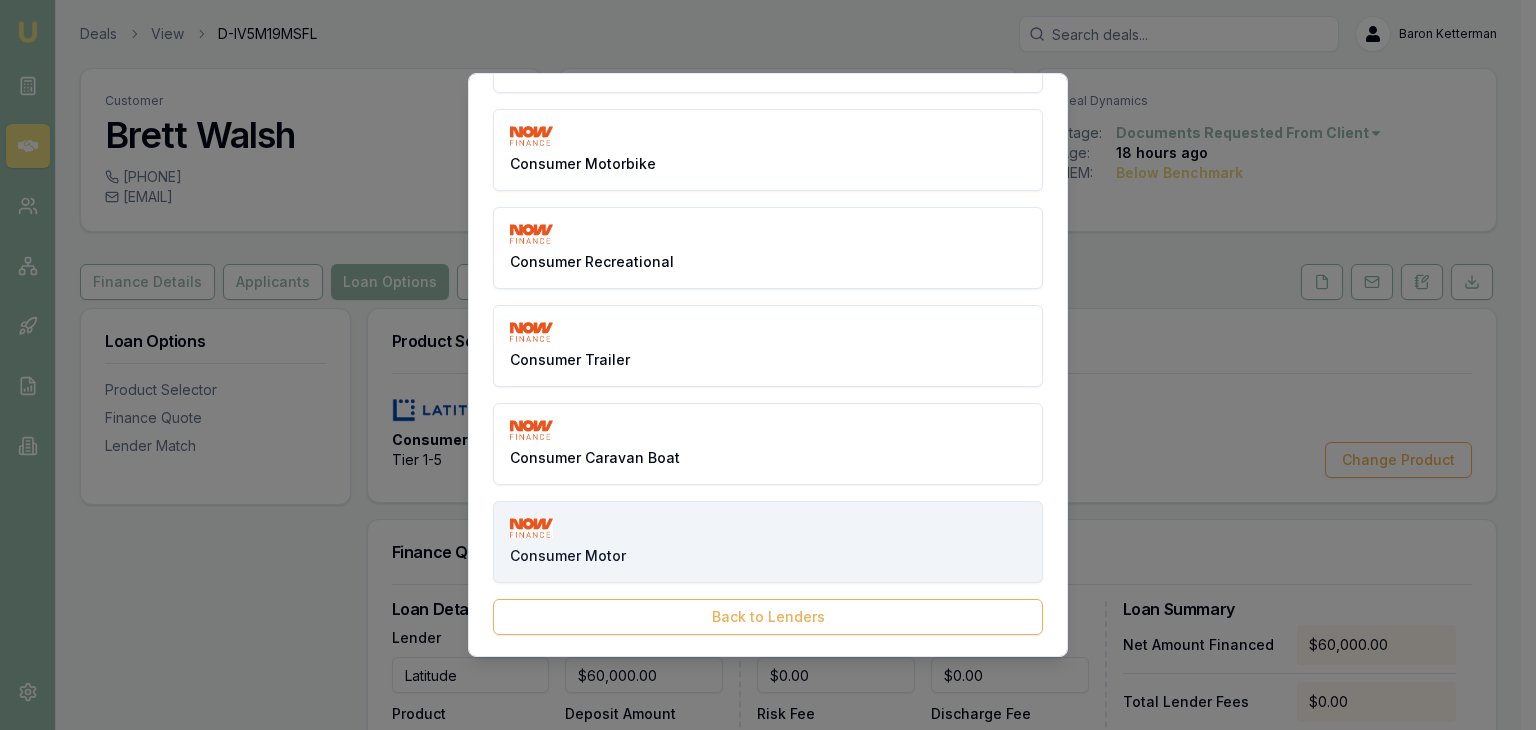 click on "Consumer Motor" at bounding box center [768, 542] 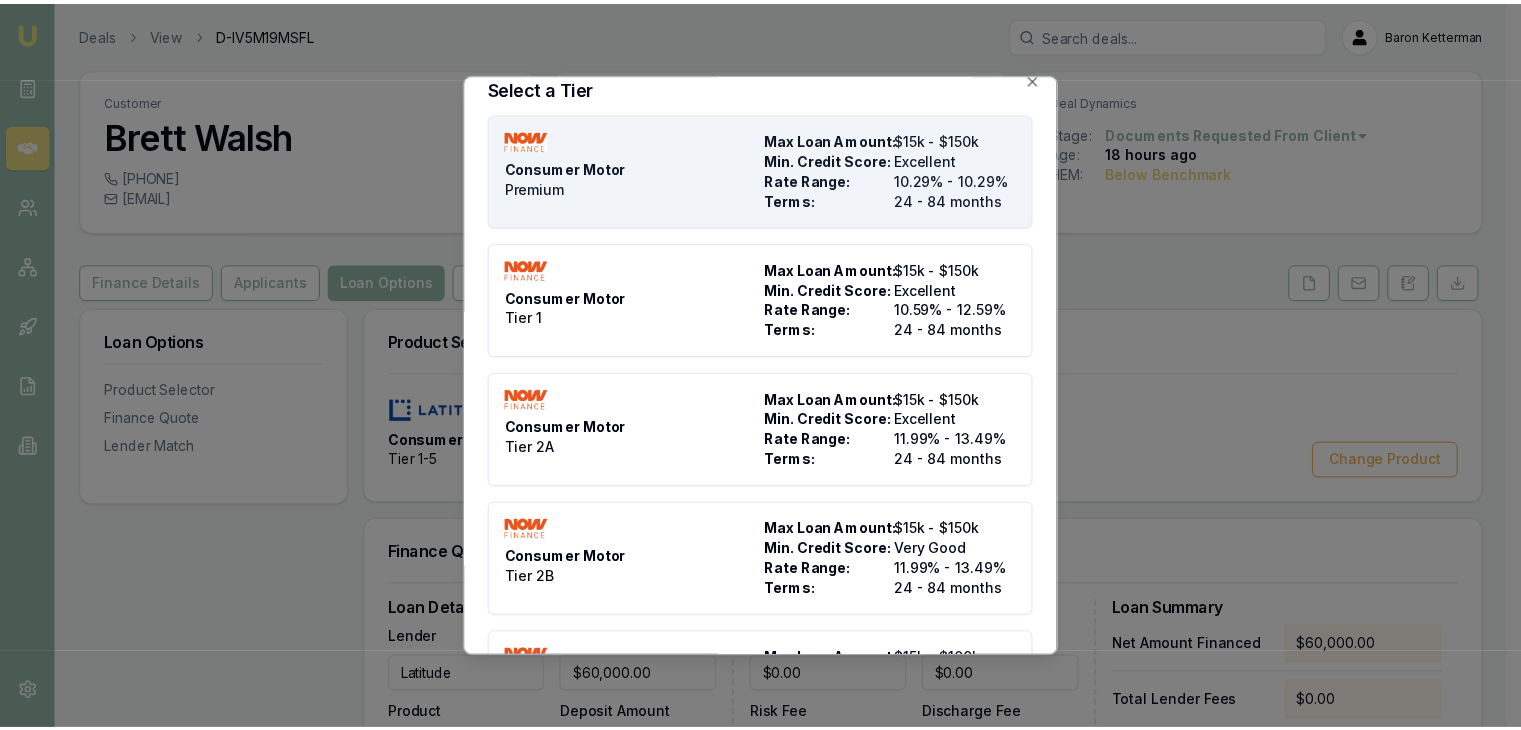 scroll, scrollTop: 0, scrollLeft: 0, axis: both 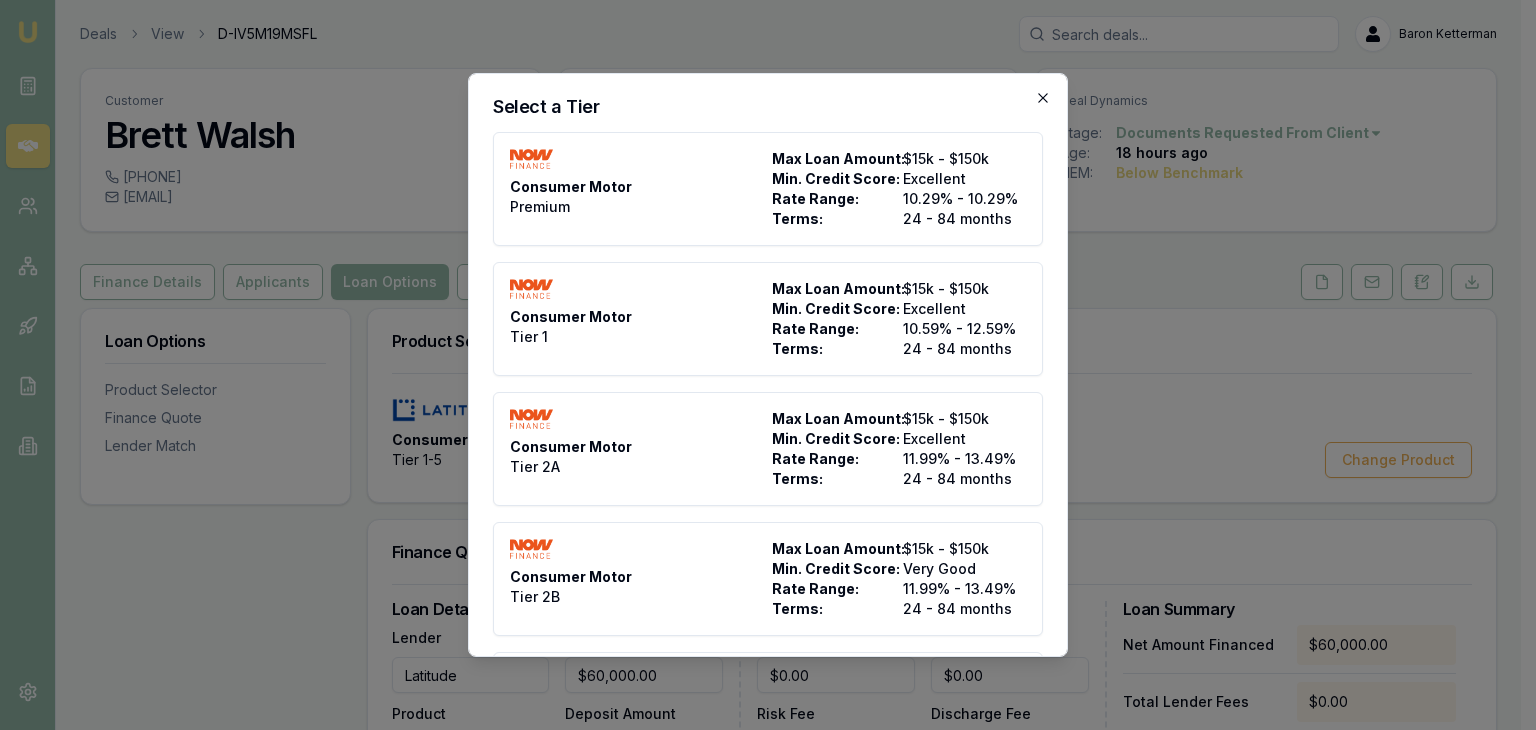 click 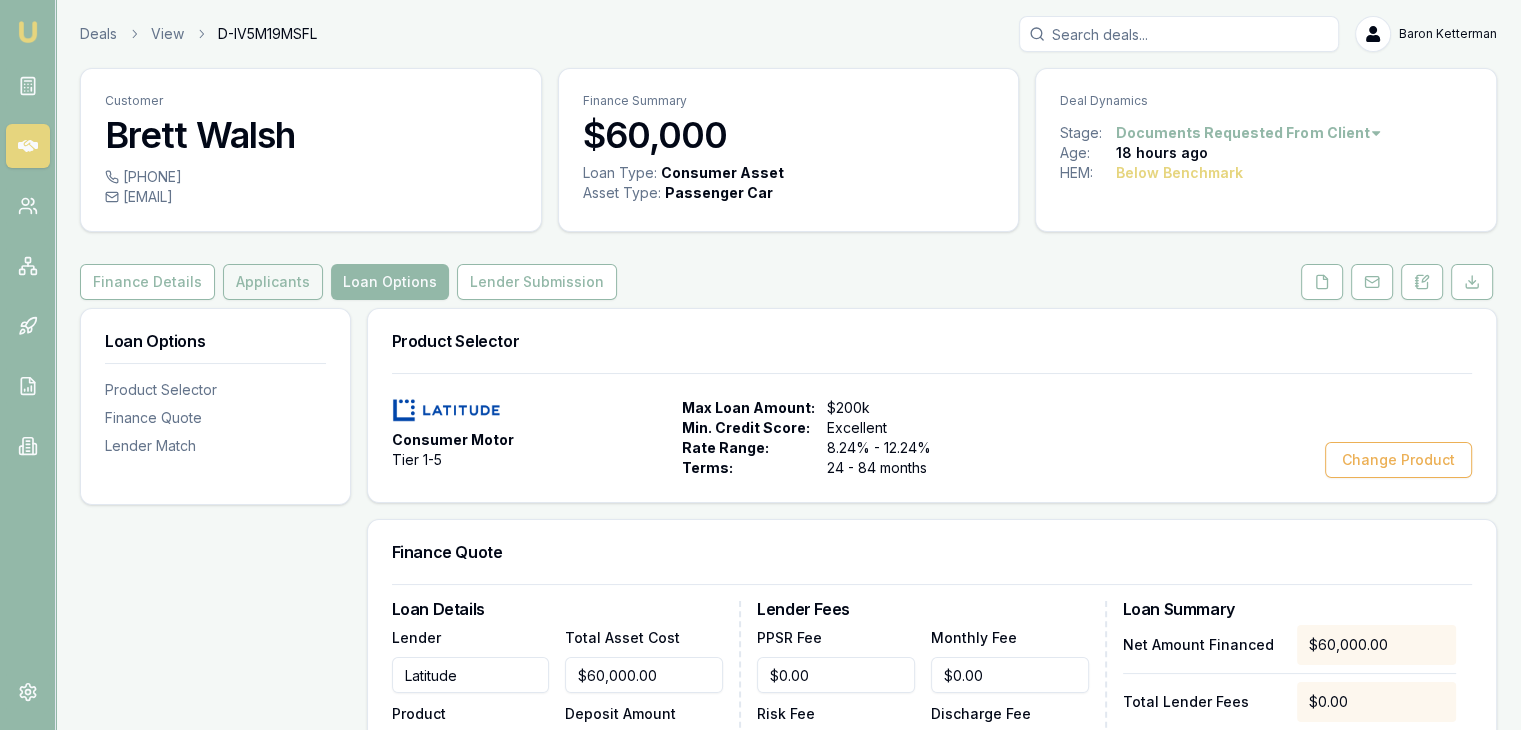 click on "Applicants" at bounding box center [273, 282] 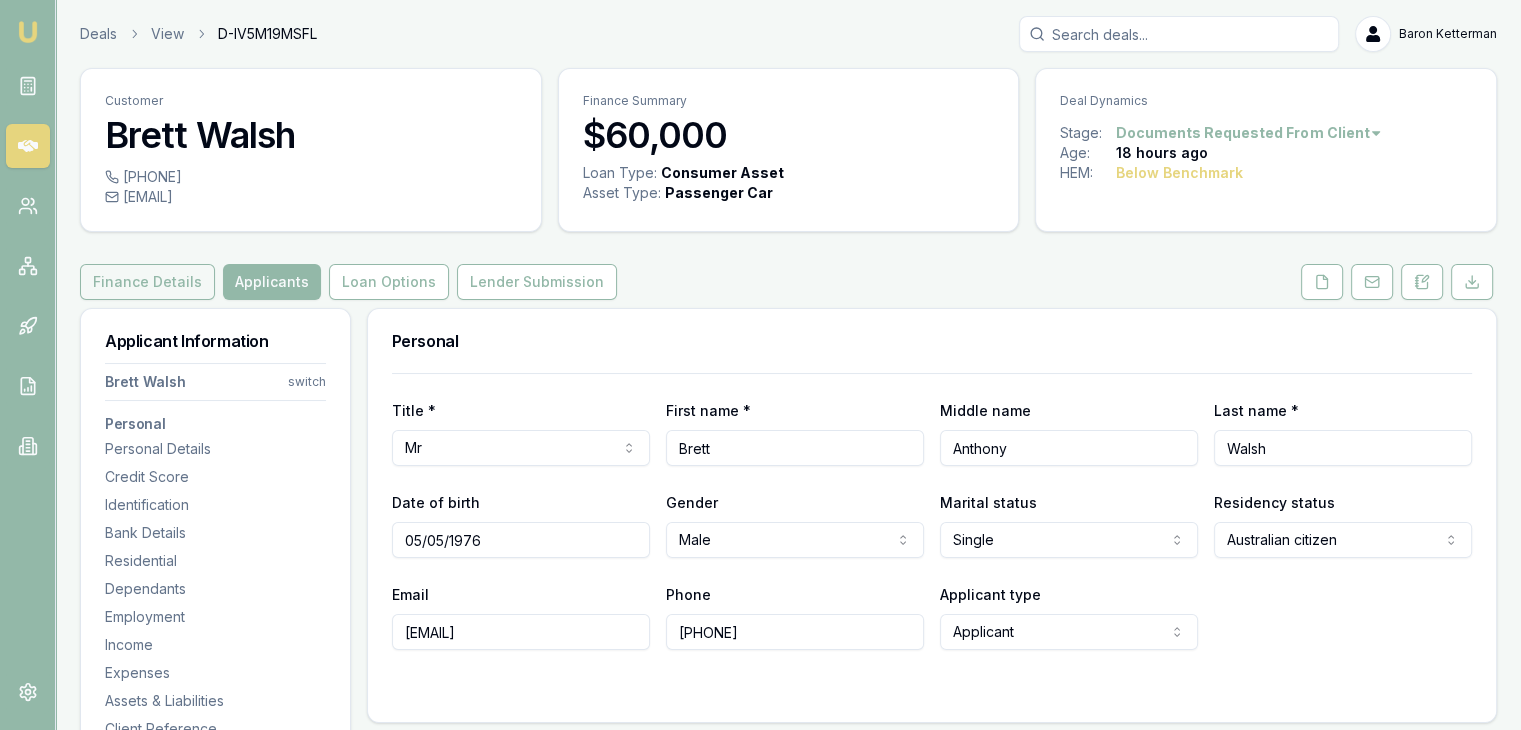 click on "Finance Details" at bounding box center [147, 282] 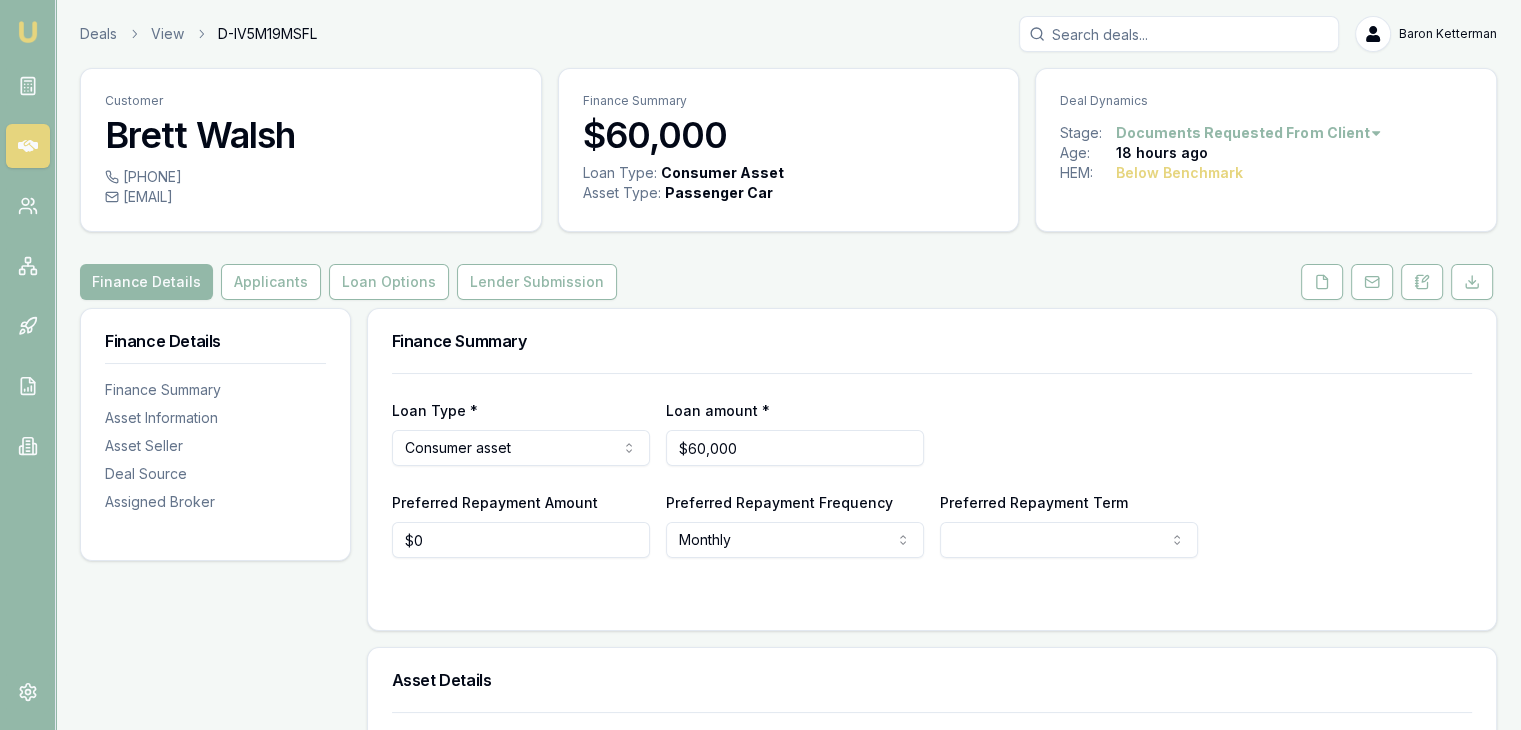 click on "Emu Broker Deals View D-IV5M19MSFL Baron Ketterman Toggle Menu Customer [NAME] [PHONE] [EMAIL] Finance Summary $60,000 Loan Type: Consumer Asset Asset Type : Passenger Car Deal Dynamics Stage: Documents Requested From Client Age: 18 hours ago HEM: Below Benchmark Finance Details Applicants Loan Options Lender Submission Finance Details Finance Summary Asset Information Asset Seller Deal Source Assigned Broker Finance Summary Loan Type * Consumer asset Consumer loan Consumer asset Commercial loan Commercial asset Loan amount * $60,000 Preferred Repayment Amount $0 Preferred Repayment Frequency Monthly Weekly Fortnightly Monthly Preferred Repayment Term 12 24 36 48 60 72 84 Asset Details Asset Type Passenger car Passenger car Electric vehicle Light commercial Caravan Motorhome Campervan Trailer Motorbike Off road bike Atv Boat Jet ski Tractor Horse float Ride on mower Recreational Asset Source Private Dealer Private Refinance Asset Condition Used New or demo Used $0 Ford 2015" at bounding box center (760, 365) 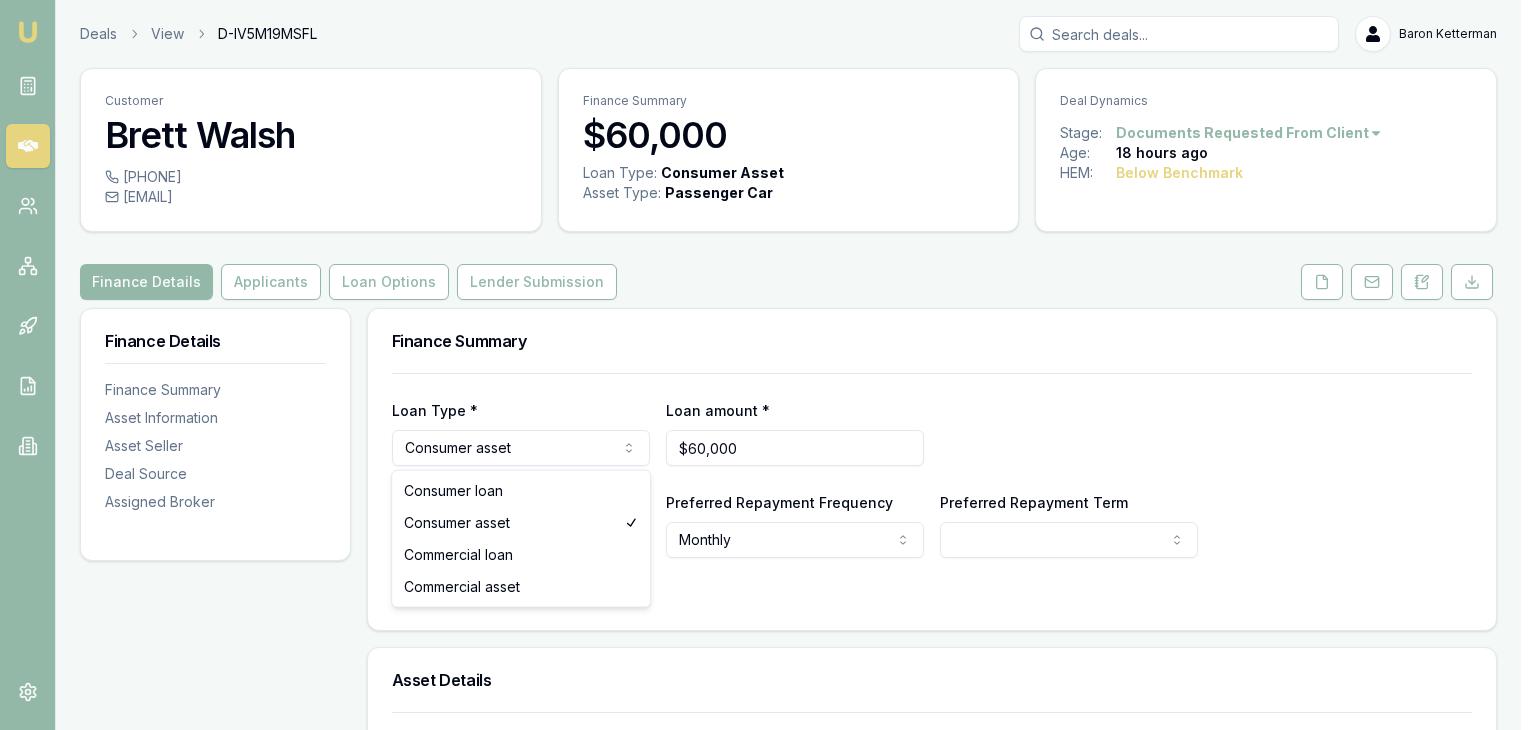 select on "CONSUMER_LOAN" 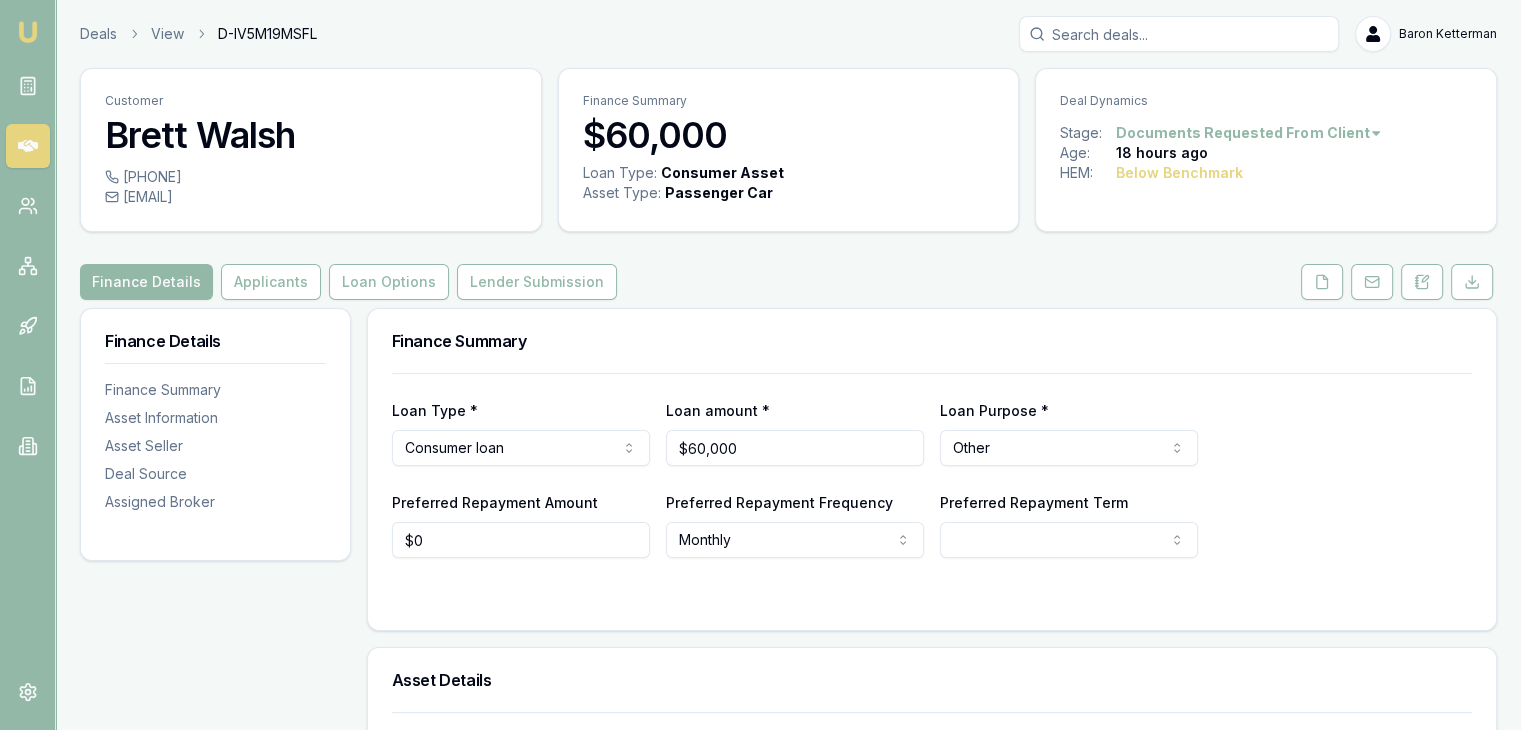 click on "Emu Broker Deals View D-IV5M19MSFL Baron Ketterman Toggle Menu Customer [NAME] [PHONE] [EMAIL] Finance Summary $60,000 Loan Type: Consumer Asset Asset Type : Passenger Car Deal Dynamics Stage: Documents Requested From Client Age: 18 hours ago HEM: Below Benchmark Finance Details Applicants Loan Options Lender Submission Finance Details Finance Summary Asset Information Asset Seller Deal Source Assigned Broker Finance Summary Loan Type * Consumer loan Consumer loan Consumer asset Commercial loan Commercial asset Loan amount * $60,000 Loan Purpose * Other Home renovation Education Medical Travel Engagement ring Wedding Bad credit Debt consolidation Fitness equipment Other Preferred Repayment Amount $0 Preferred Repayment Frequency Monthly Weekly Fortnightly Monthly Preferred Repayment Term 12 24 36 48 60 72 84 Asset Details Asset Type Passenger car Passenger car Electric vehicle Light commercial Caravan Motorhome Campervan Trailer Motorbike Off road bike Atv Boat Jet ski Tractor" at bounding box center [760, 365] 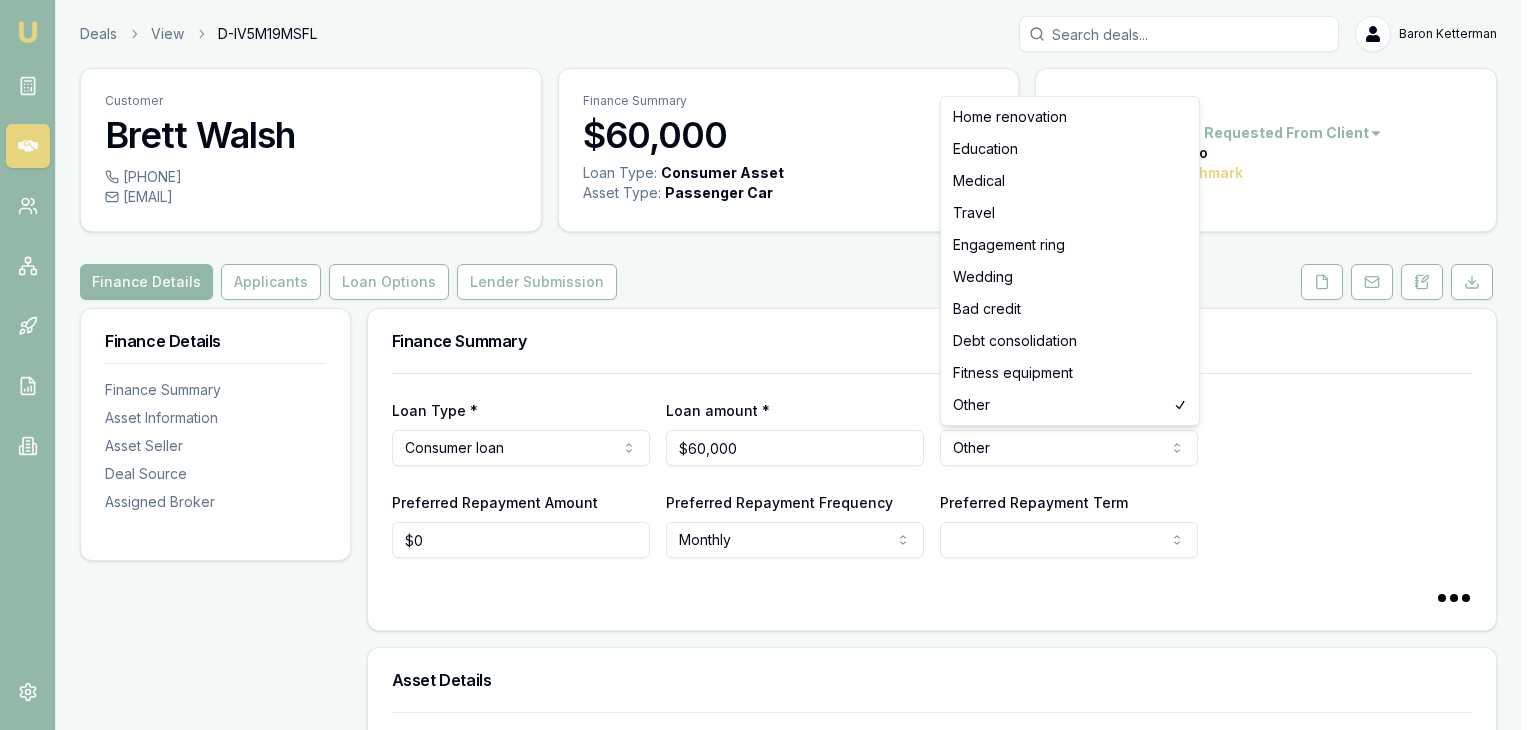 select on "60" 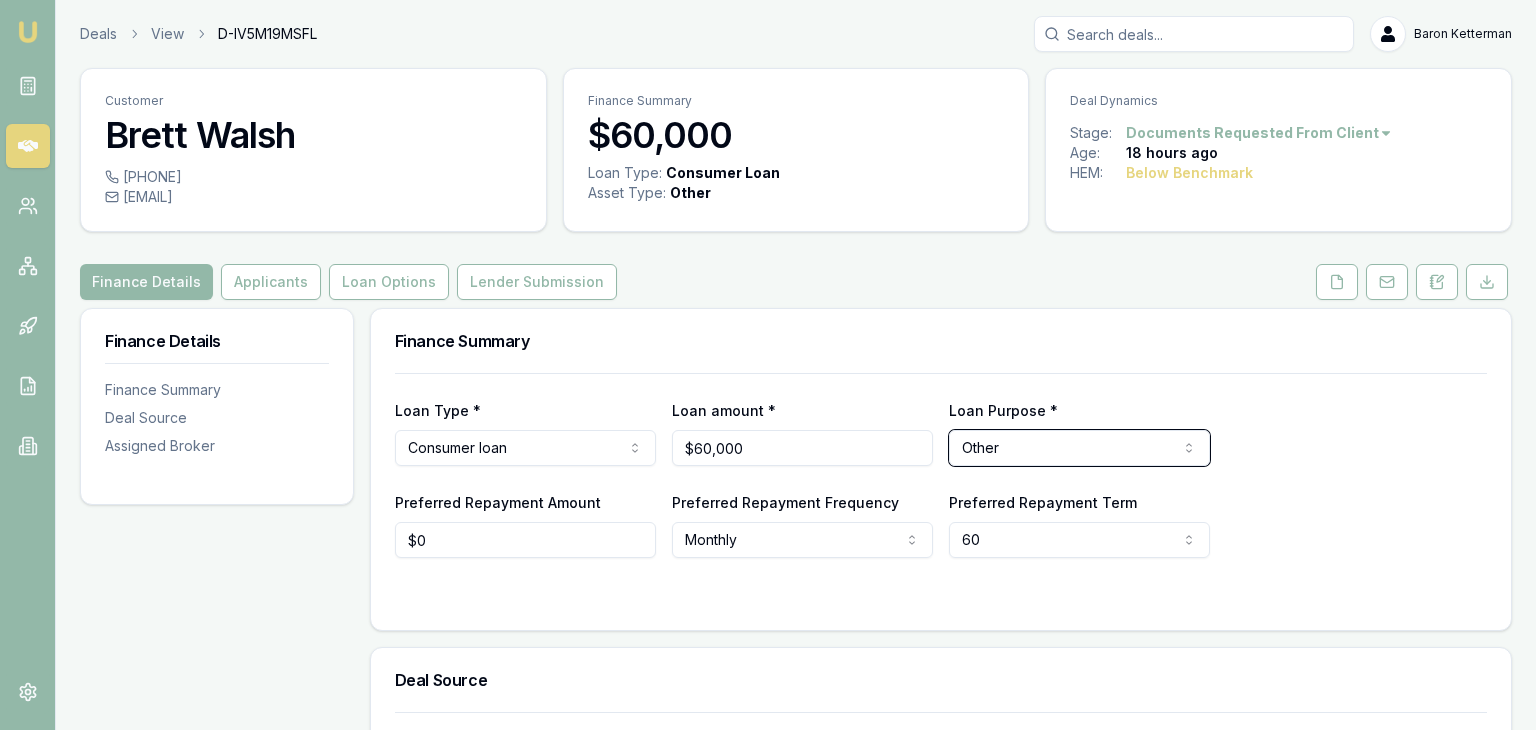 click on "Emu Broker Deals View D-IV5M19MSFL Baron Ketterman Toggle Menu Customer [NAME] [PHONE] [EMAIL] Finance Summary $60,000 Loan Type: Consumer Loan Asset Type : Other Deal Dynamics Stage: Documents Requested From Client Age: 18 hours ago HEM: Below Benchmark Finance Details Applicants Loan Options Lender Submission Finance Details Finance Summary Deal Source Assigned Broker Finance Summary Loan Type * Consumer loan Consumer loan Consumer asset Commercial loan Commercial asset Loan amount * $60,000 Loan Purpose * Other Home renovation Education Medical Travel Engagement ring Wedding Bad credit Debt consolidation Fitness equipment Other Preferred Repayment Amount $0 Preferred Repayment Frequency Monthly Weekly Fortnightly Monthly Preferred Repayment Term 60 12 24 36 48 60 72 84 Deal Source Lead Type New client Repeat client Partner Campaign Other Assigned Broker Primary Broker Baron Ketterman Tas Tzimos Jackson Fanfulla Pinkesh Patel Andrew Sutyono Matt Burn Steven Nguyen" at bounding box center [768, 365] 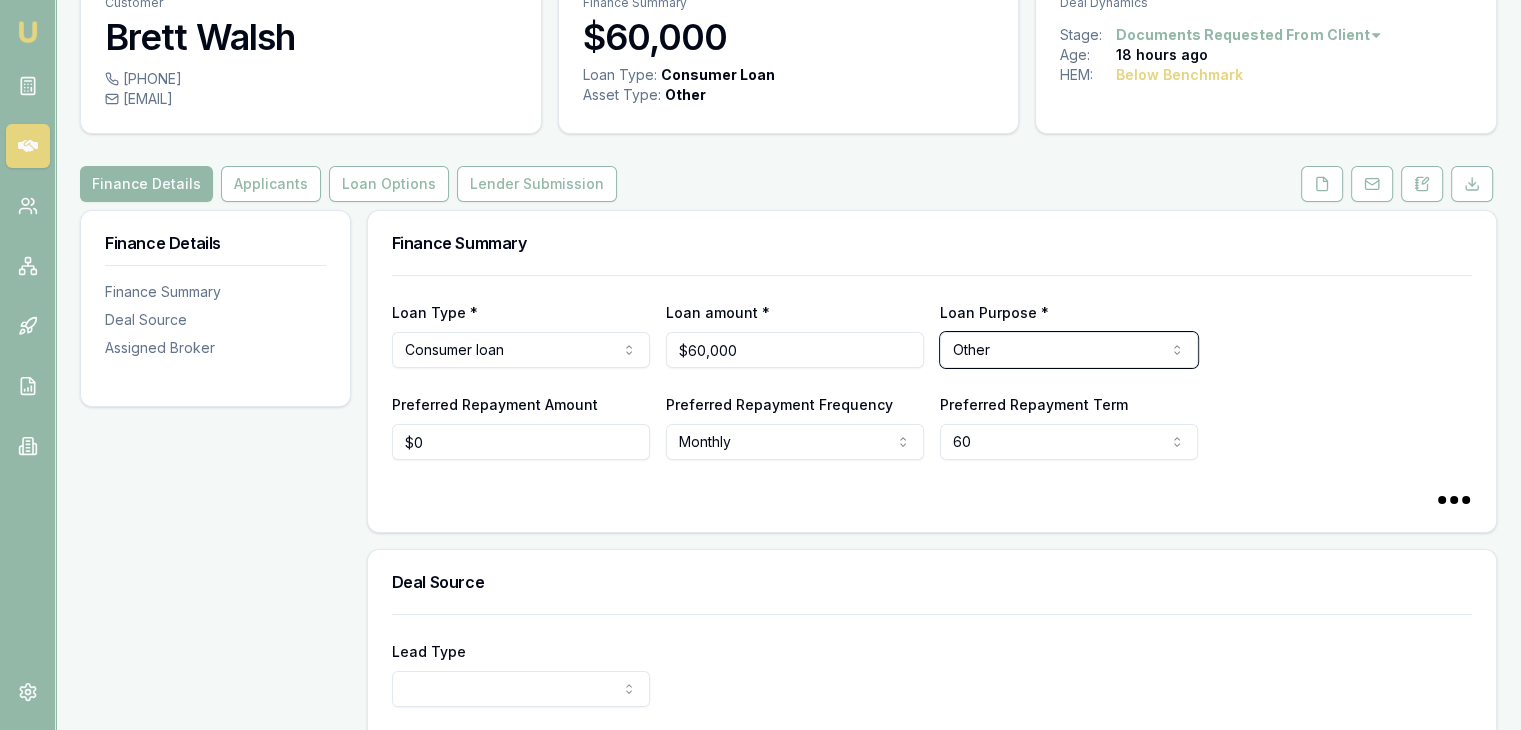 scroll, scrollTop: 0, scrollLeft: 0, axis: both 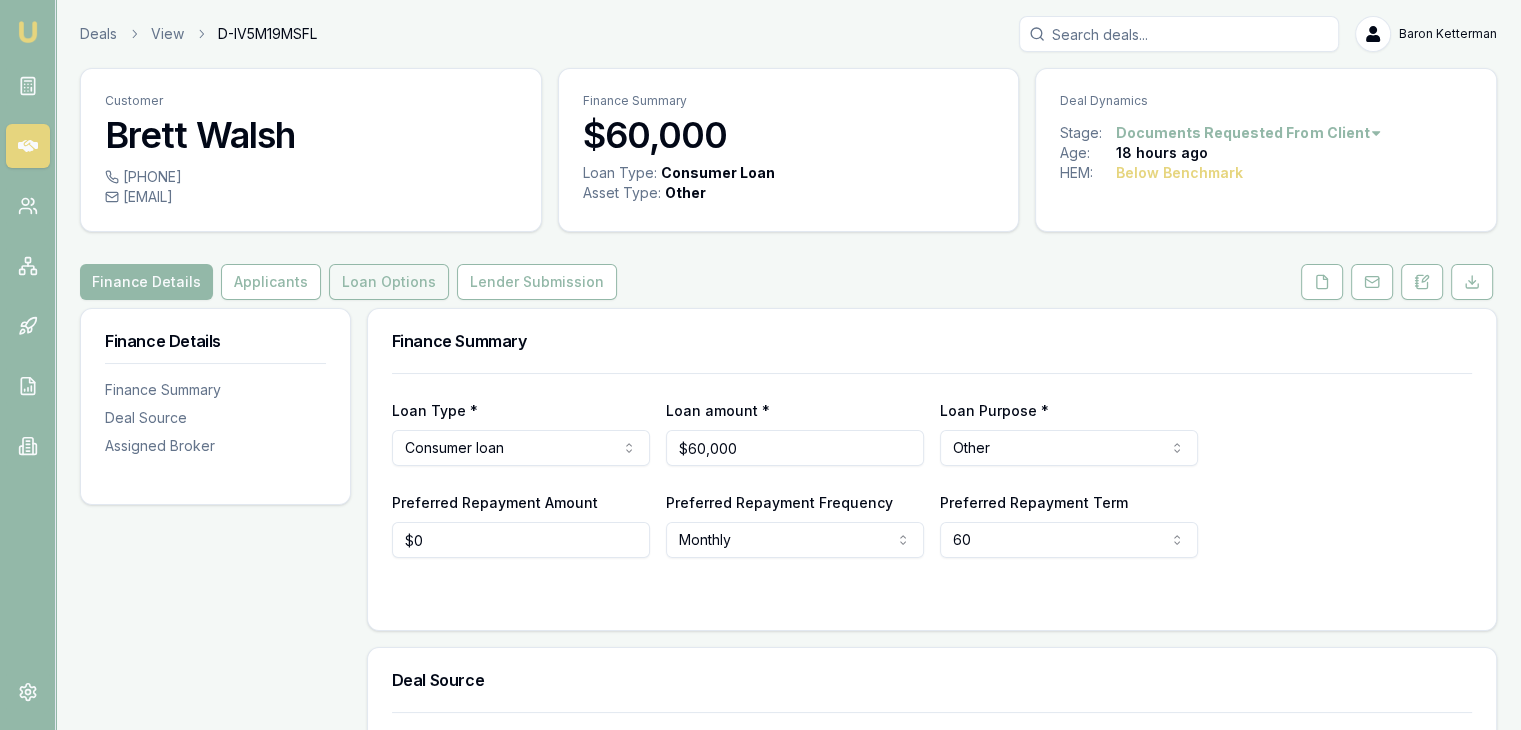 click on "Loan Options" at bounding box center (389, 282) 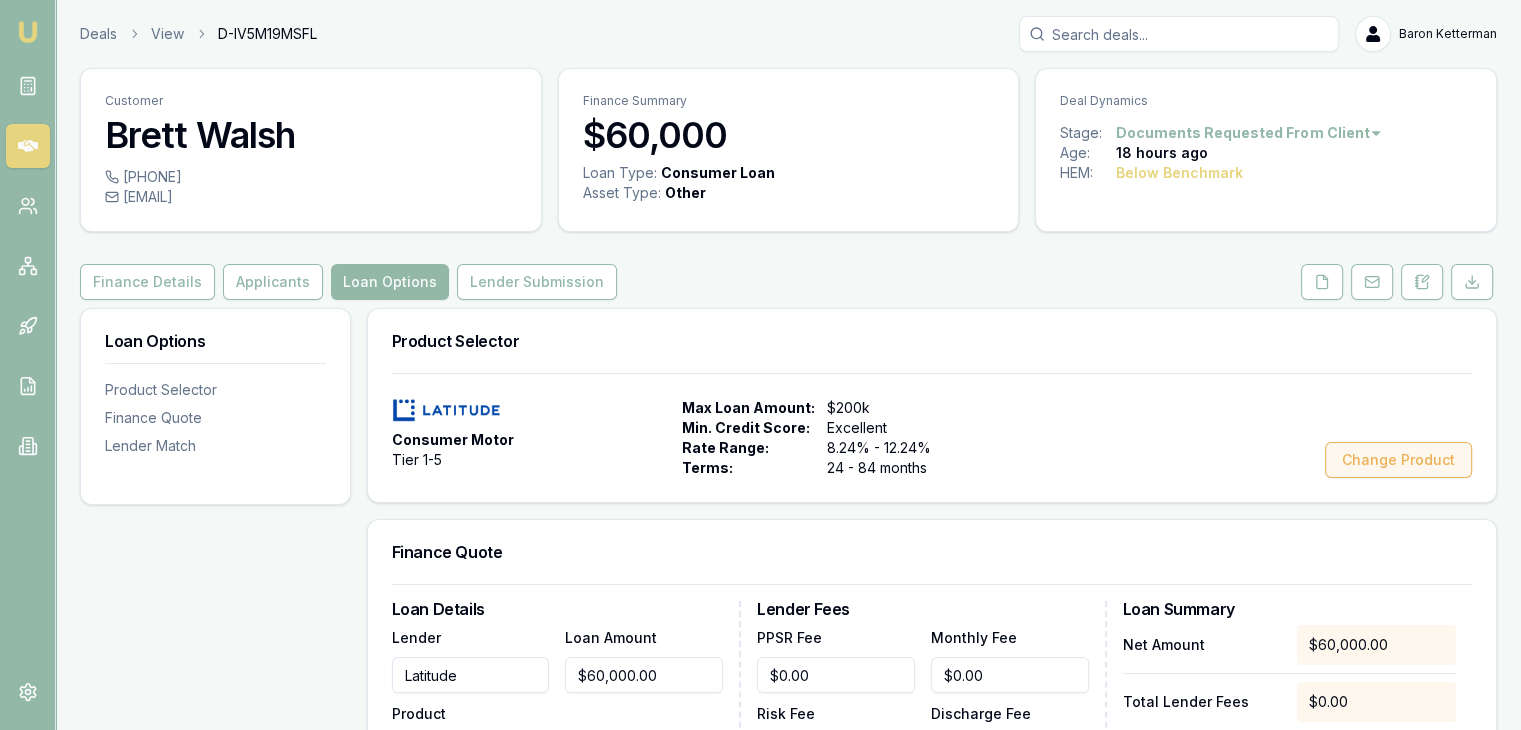 click on "Change Product" at bounding box center [1398, 460] 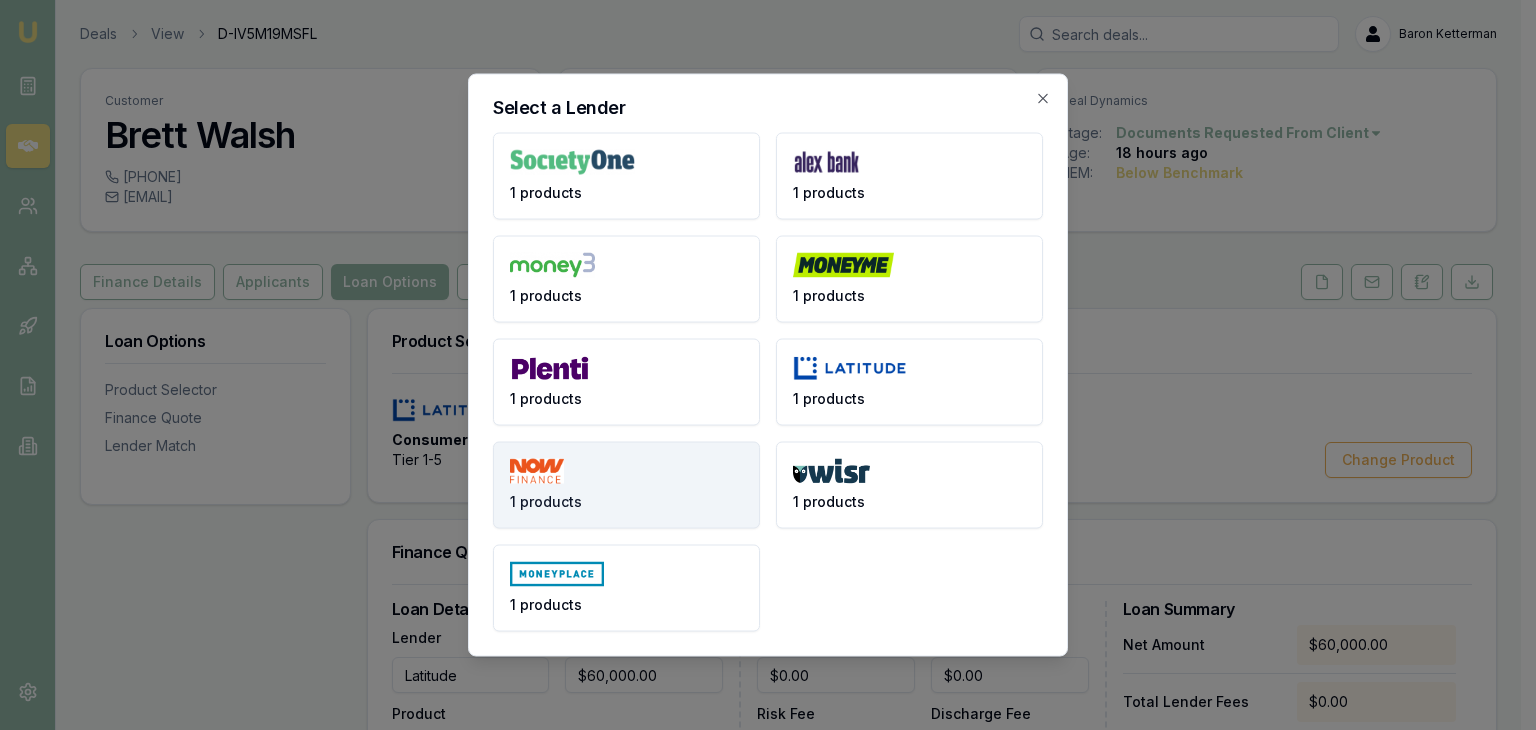 click on "1   products" at bounding box center [626, 485] 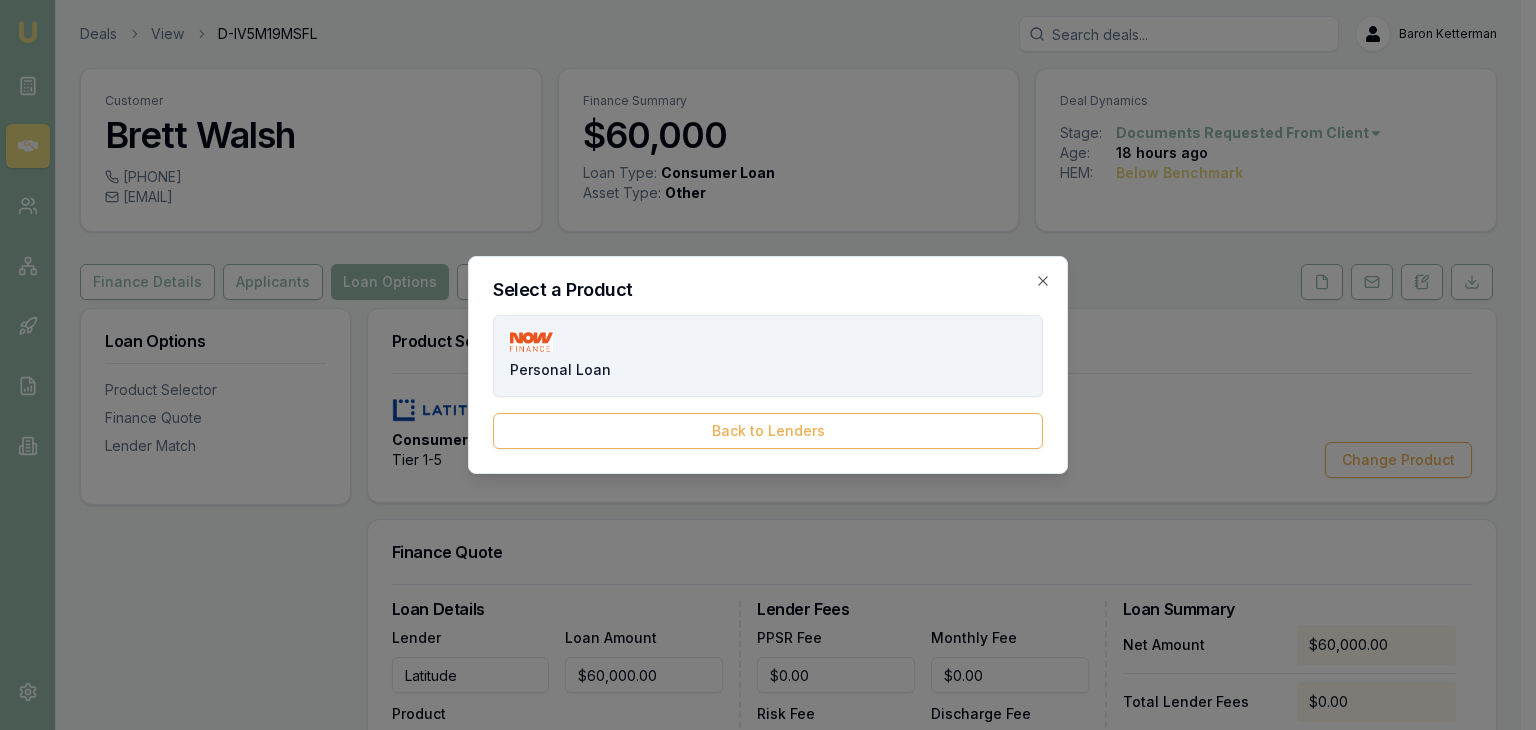click on "Personal Loan" at bounding box center [768, 356] 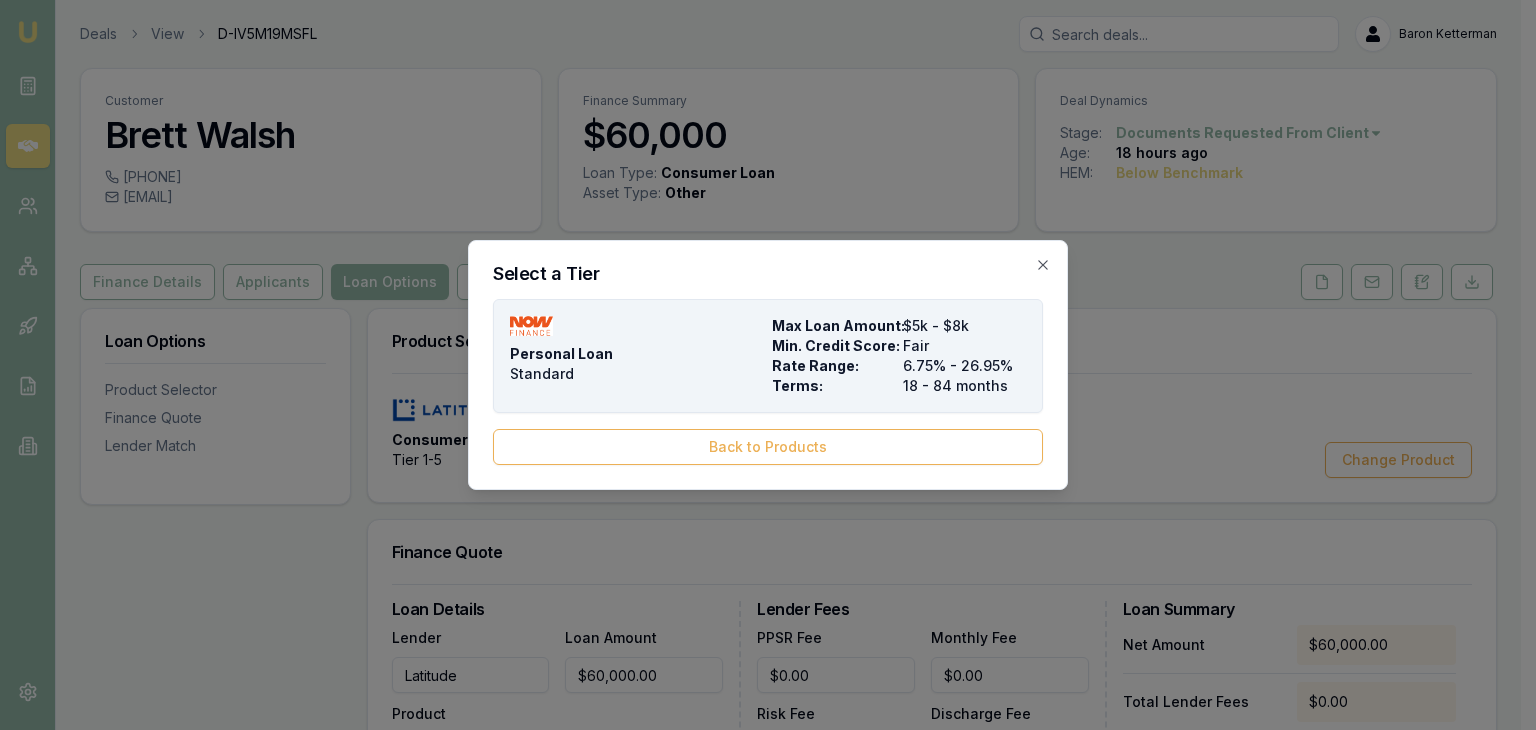 click on "Rate Range:" at bounding box center [833, 366] 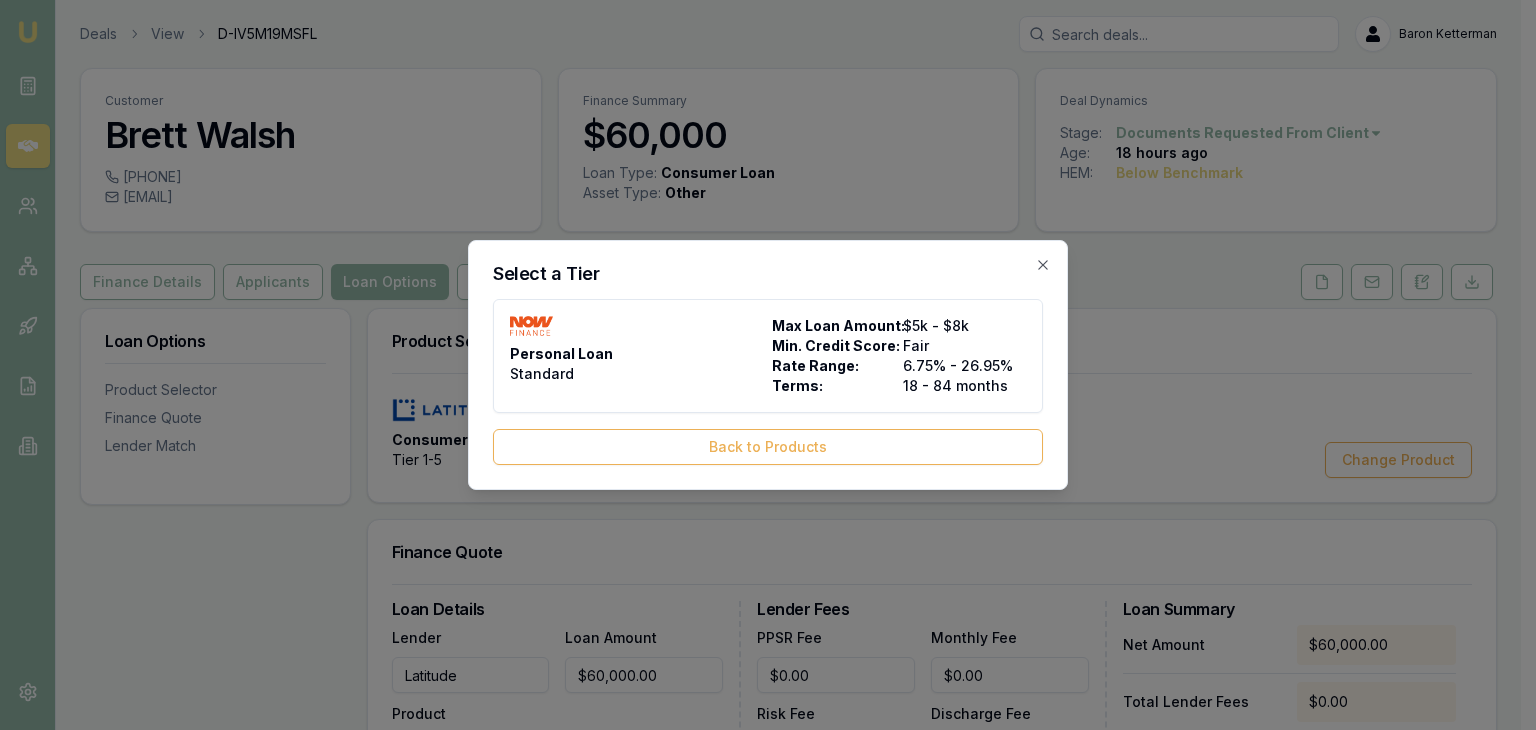 select on "MONTHLY" 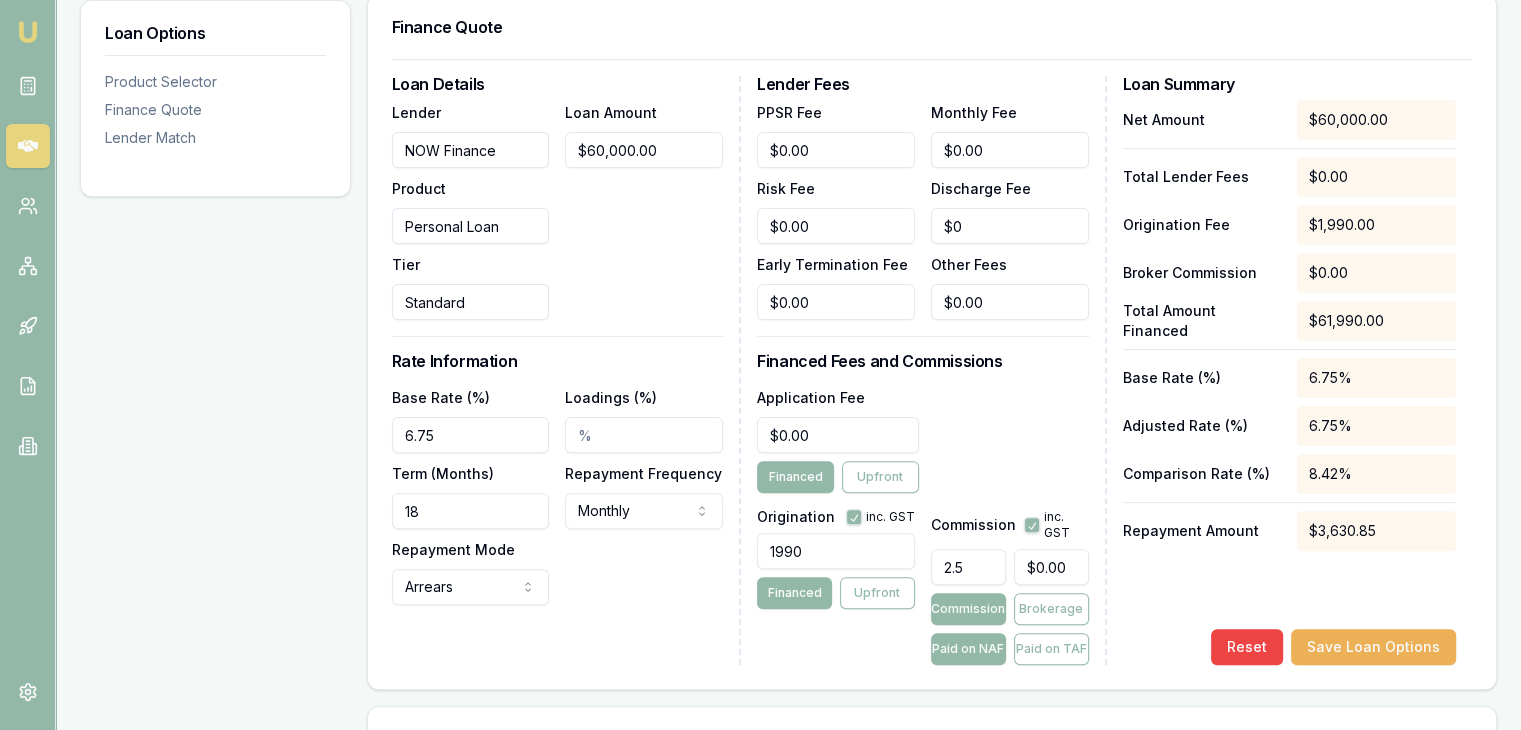 scroll, scrollTop: 600, scrollLeft: 0, axis: vertical 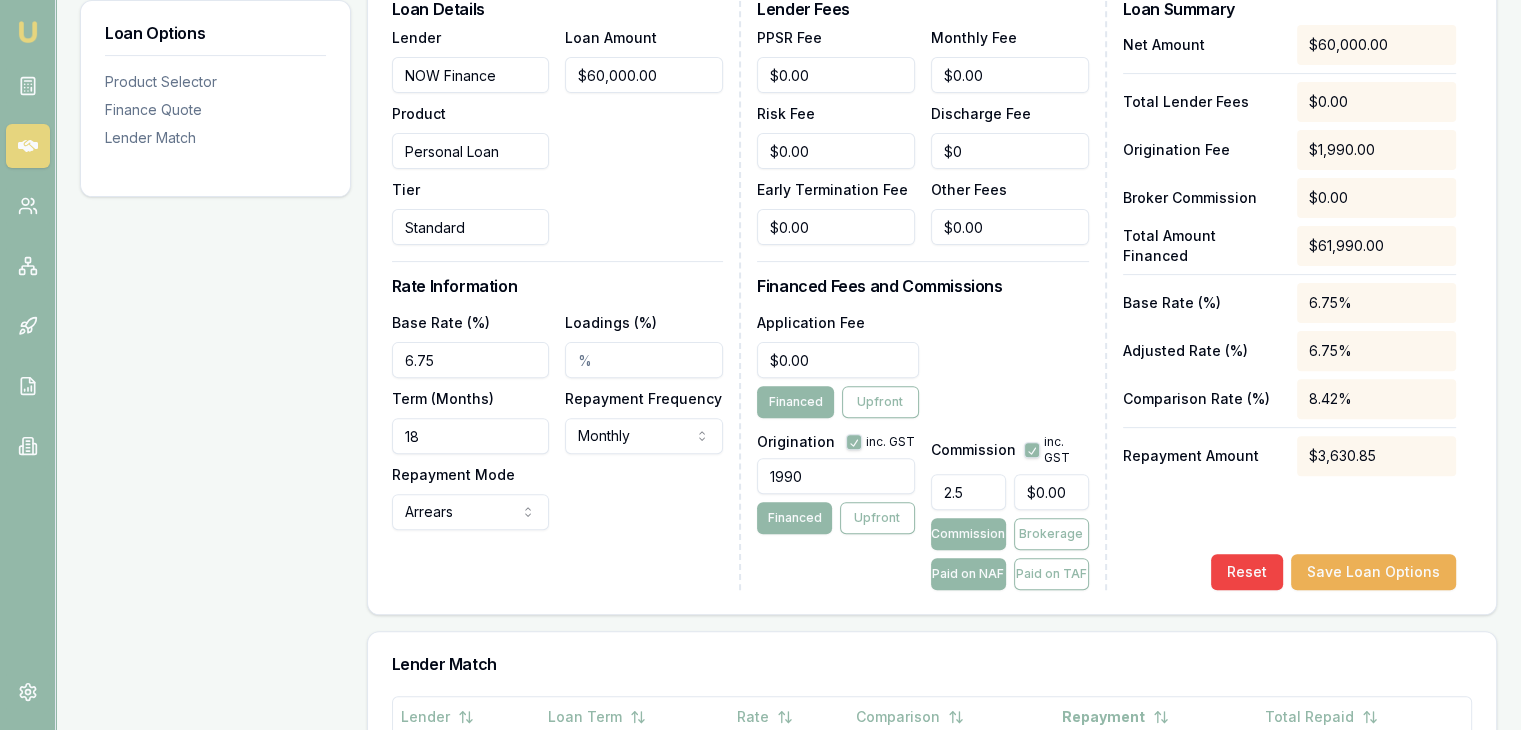 drag, startPoint x: 437, startPoint y: 435, endPoint x: 288, endPoint y: 445, distance: 149.33519 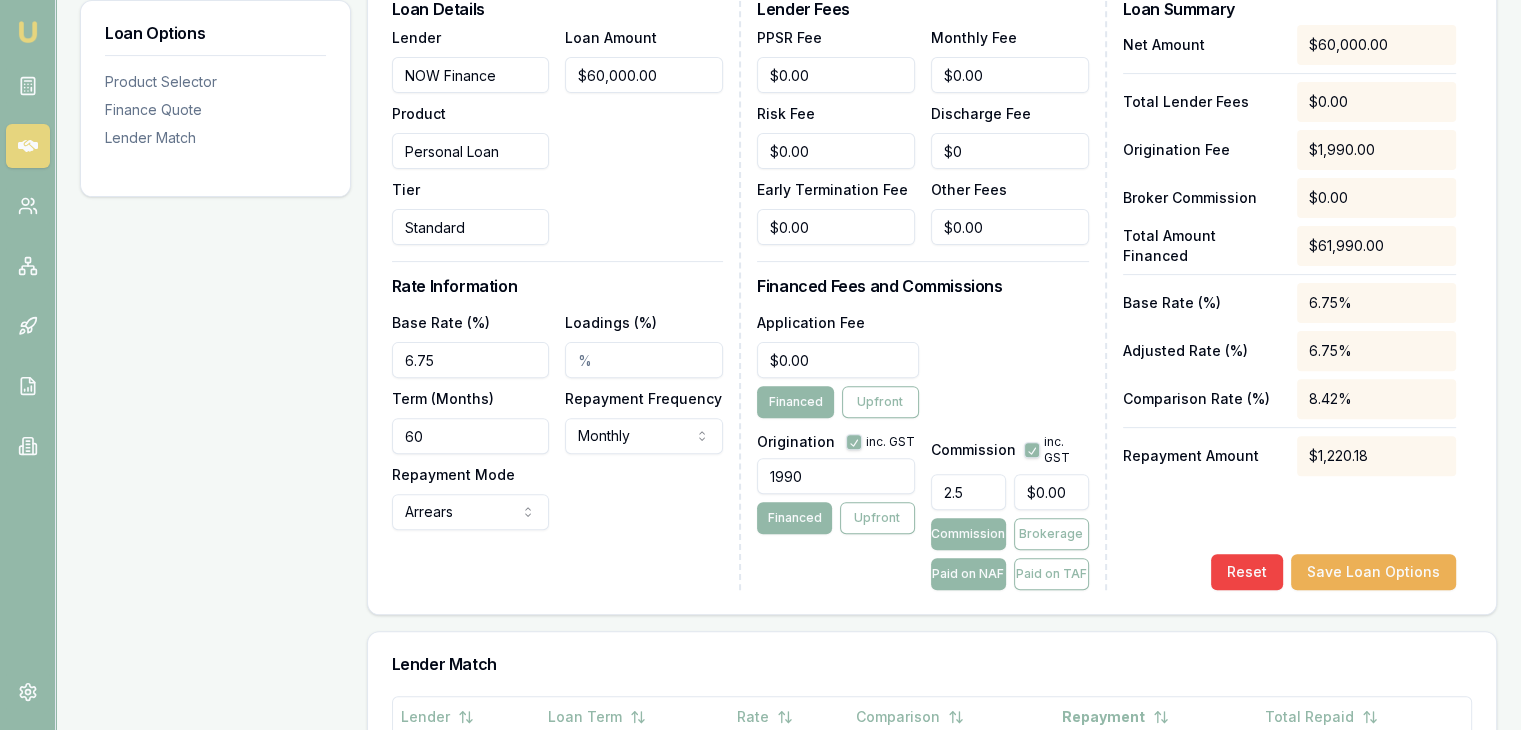 type on "60" 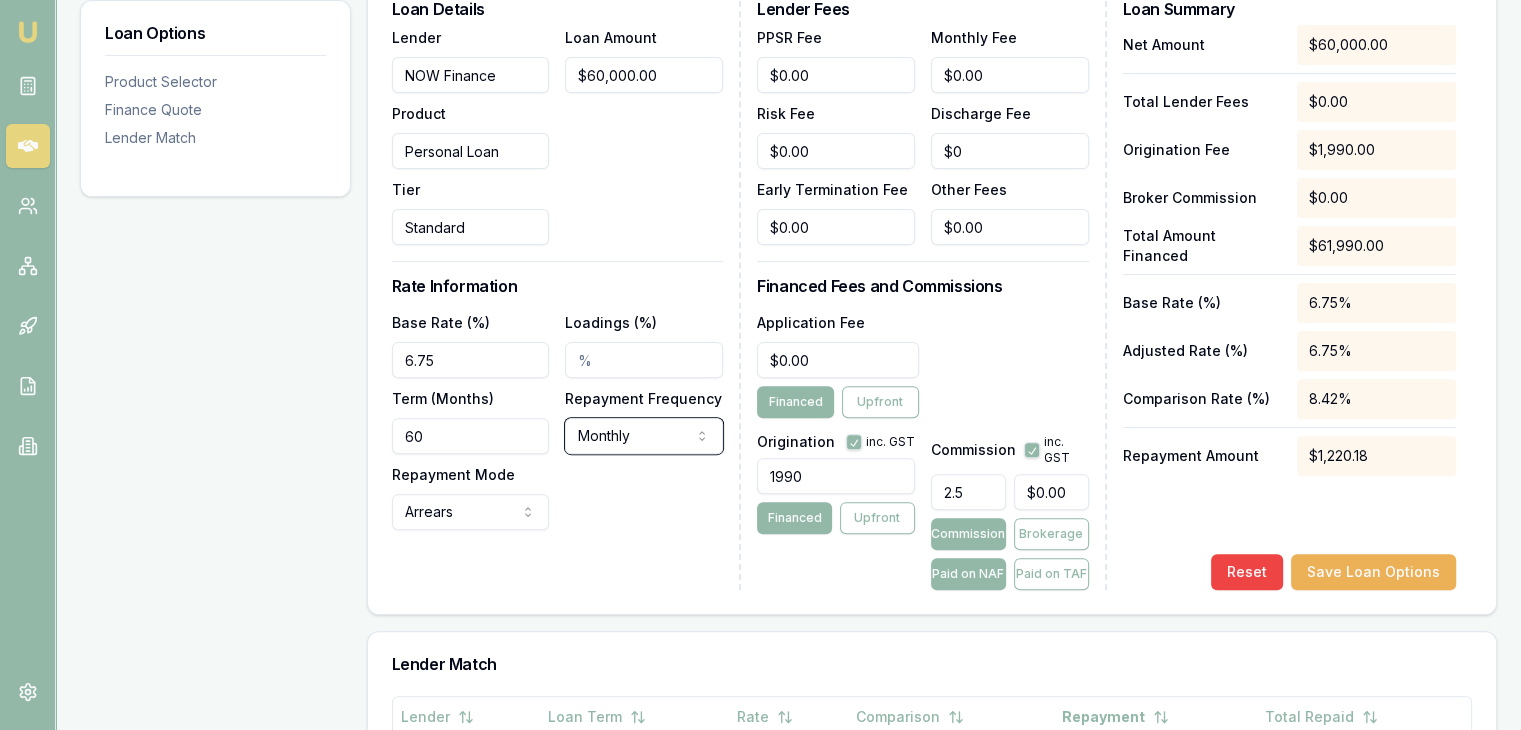 type 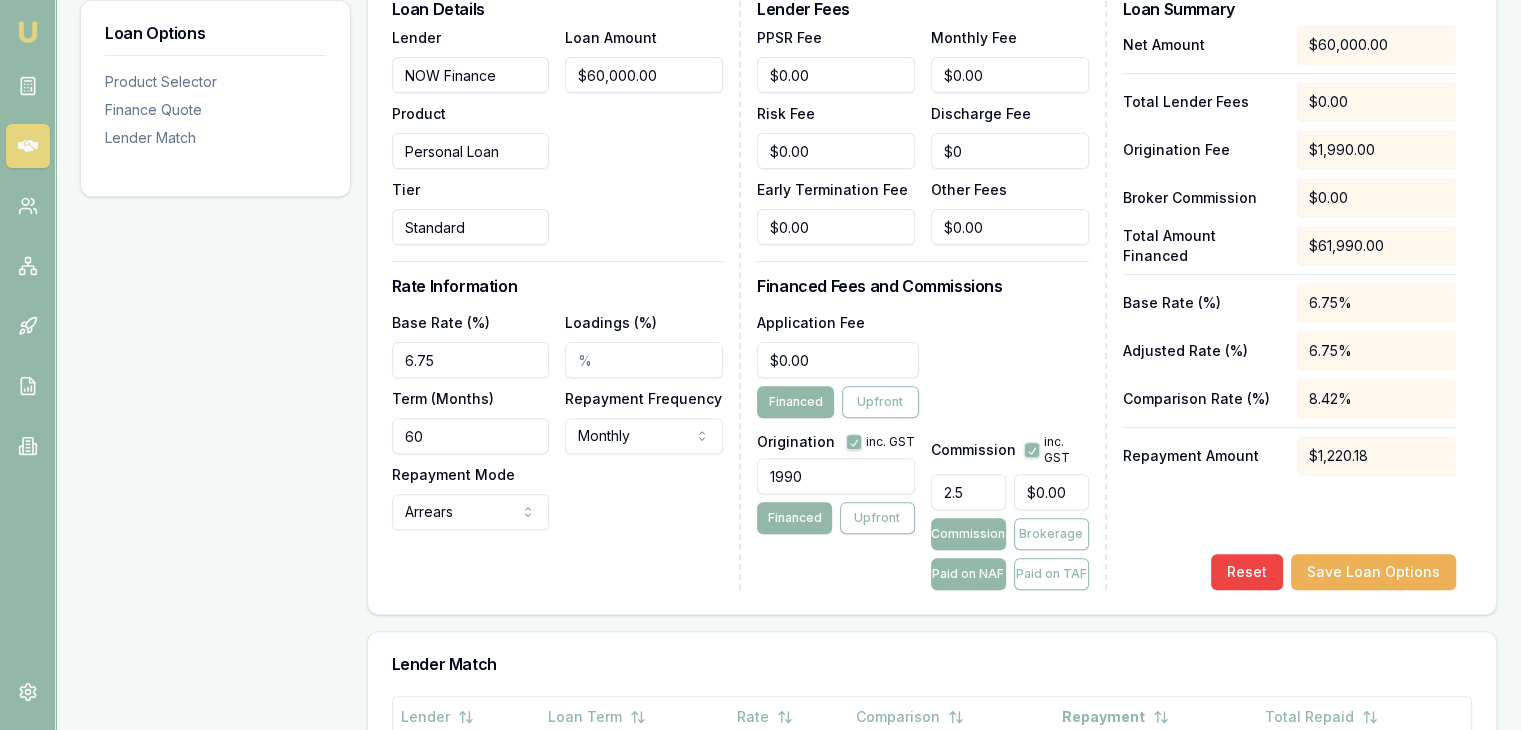 drag, startPoint x: 814, startPoint y: 476, endPoint x: 660, endPoint y: 490, distance: 154.63506 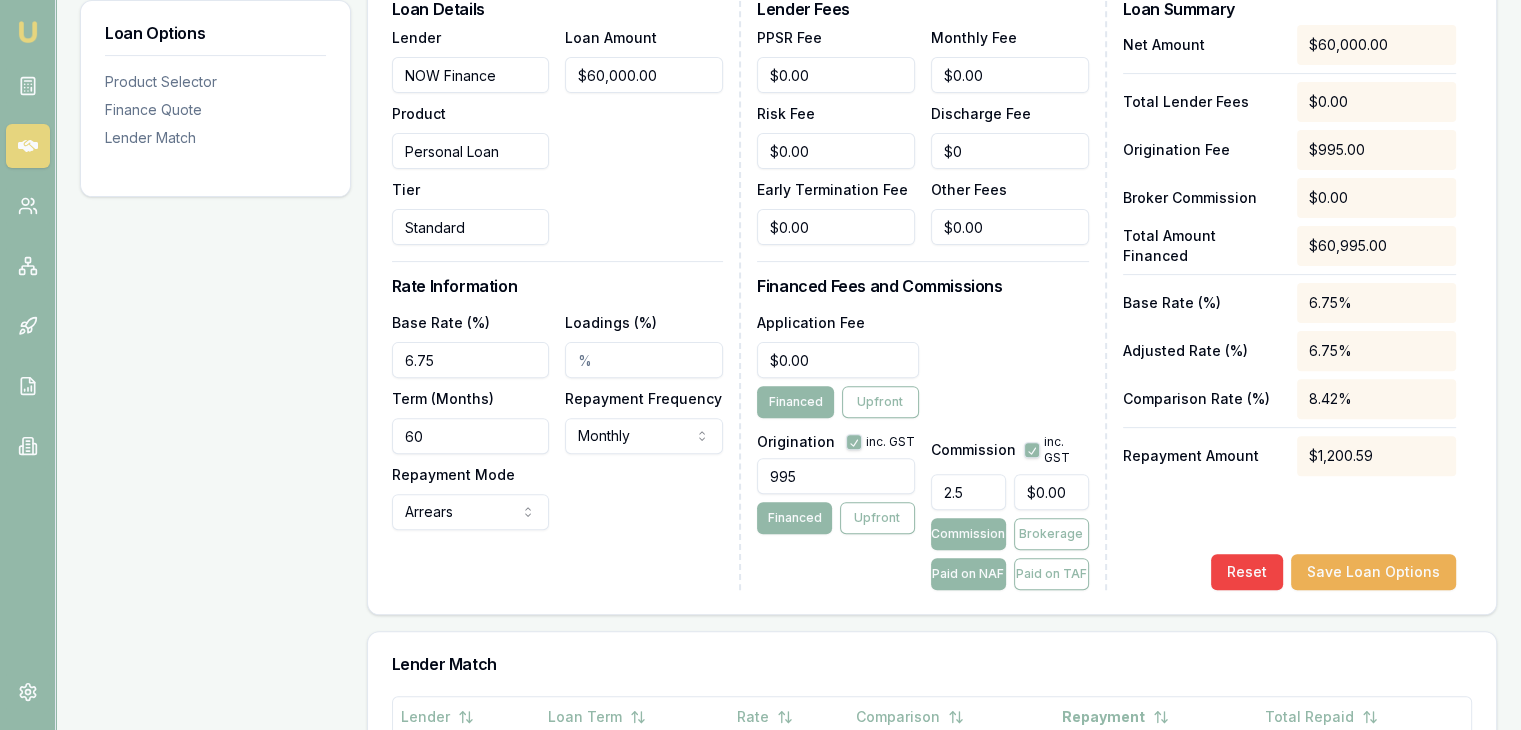 type on "995.00" 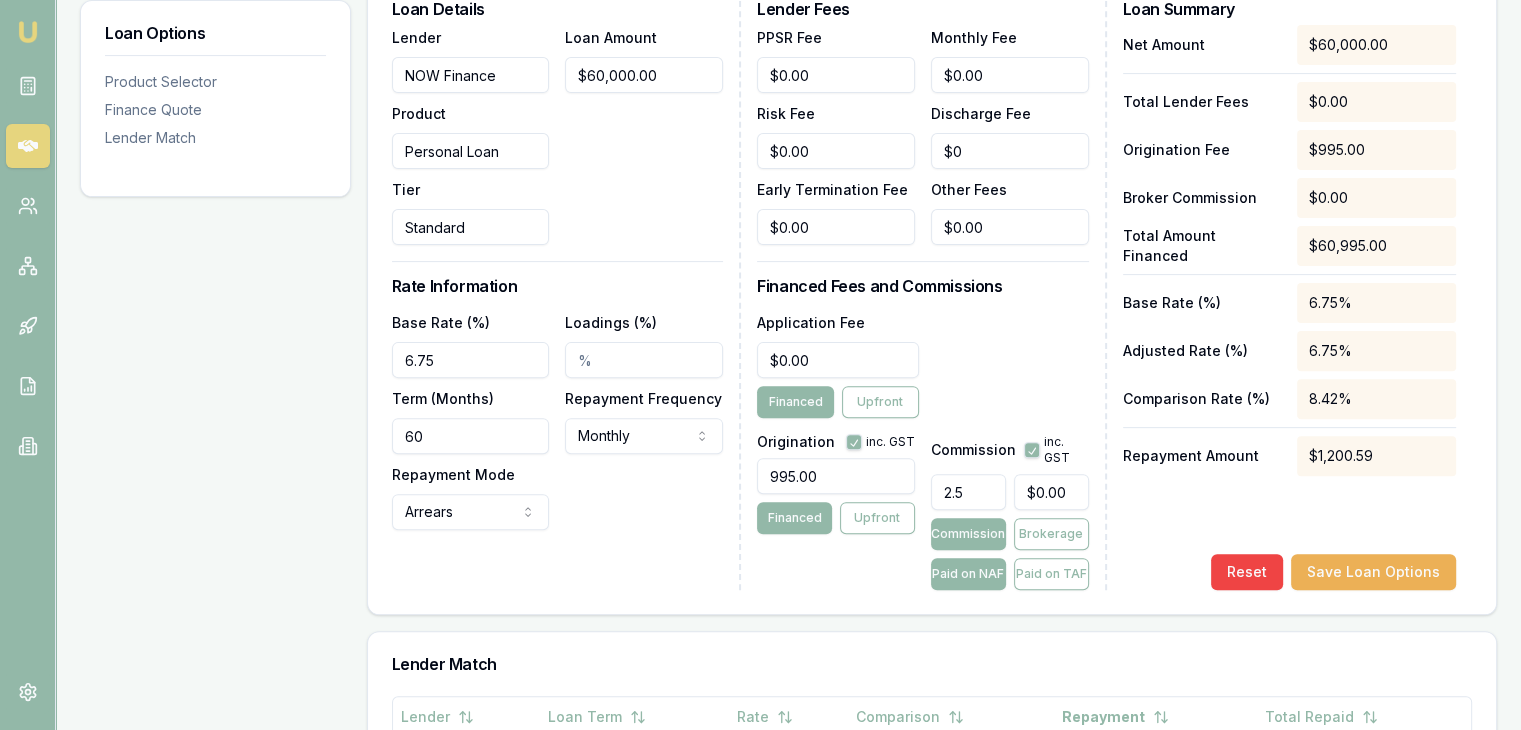 click on "Application Fee  $0.00 Financed Upfront" at bounding box center (922, 364) 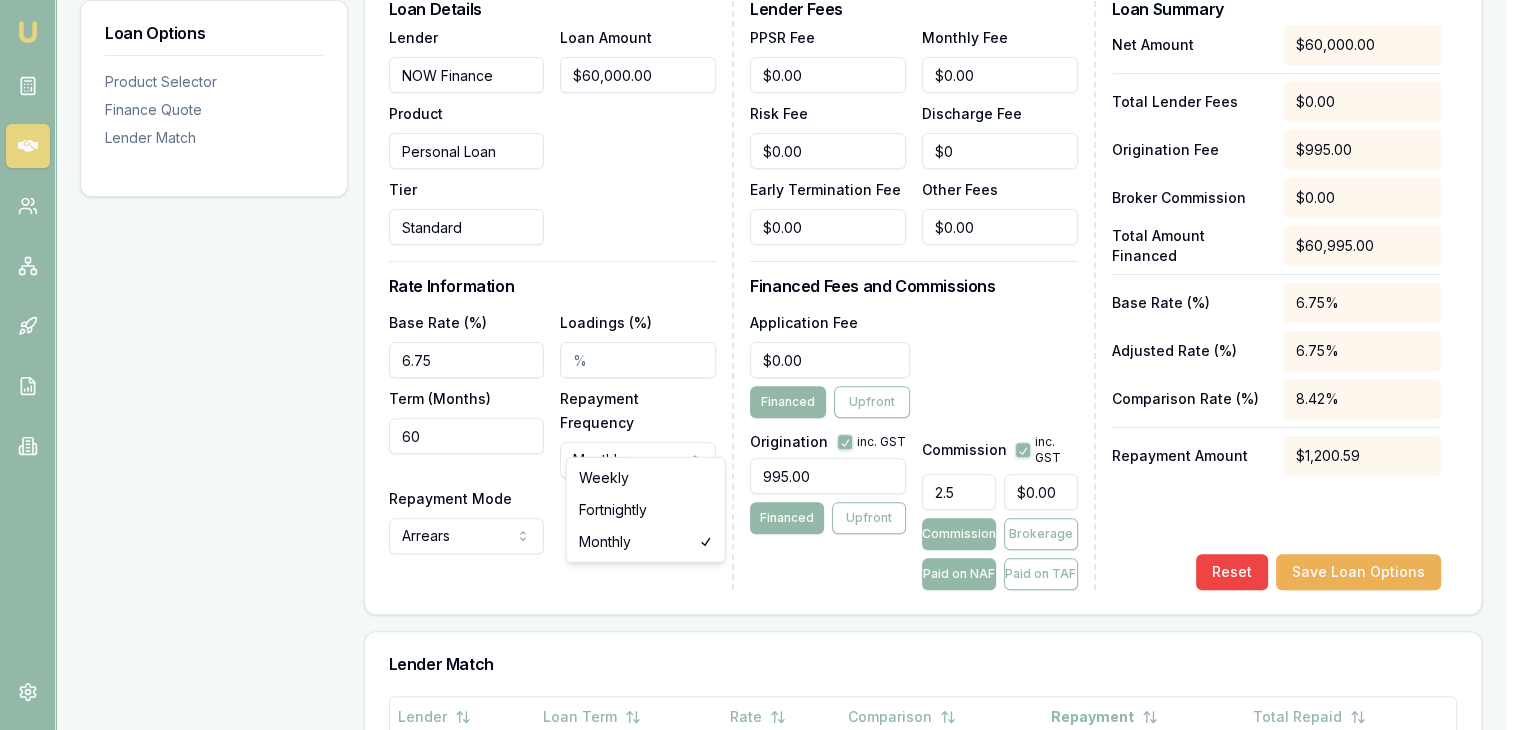 click on "Emu Broker Deals View D-IV5M19MSFL Baron Ketterman Toggle Menu Customer [NAME] [PHONE] [EMAIL] Finance Summary $60,000 Loan Type: Consumer Loan Asset Type : Other Deal Dynamics Stage: Documents Requested From Client Age: 18 hours ago HEM: Below Benchmark Finance Details Applicants Loan Options Lender Submission Loan Options Product Selector Finance Quote Lender Match Product Selector Personal Loan Standard Max Loan Amount: $50k Min. Credit Score: Fair Rate Range: 6.75% - 26.95% Terms: 18 - 84 months Change Product Finance Quote Loan Details Lender NOW Finance Product Personal Loan Tier Standard Loan Amount $60,000.00 Rate Information Base Rate (%) 6.75 Loadings (%) Term (Months) 60 Repayment Frequency Monthly Weekly Fortnightly Monthly Repayment Mode Arrears Arrears Advance Lender Fees PPSR Fee $0.00 Monthly Fee $0.00 Risk Fee $0.00 Discharge Fee $0 Early Termination Fee $0.00 Other Fees $0.00 Financed Fees and Commissions Application Fee $0.00 Financed" at bounding box center [760, -235] 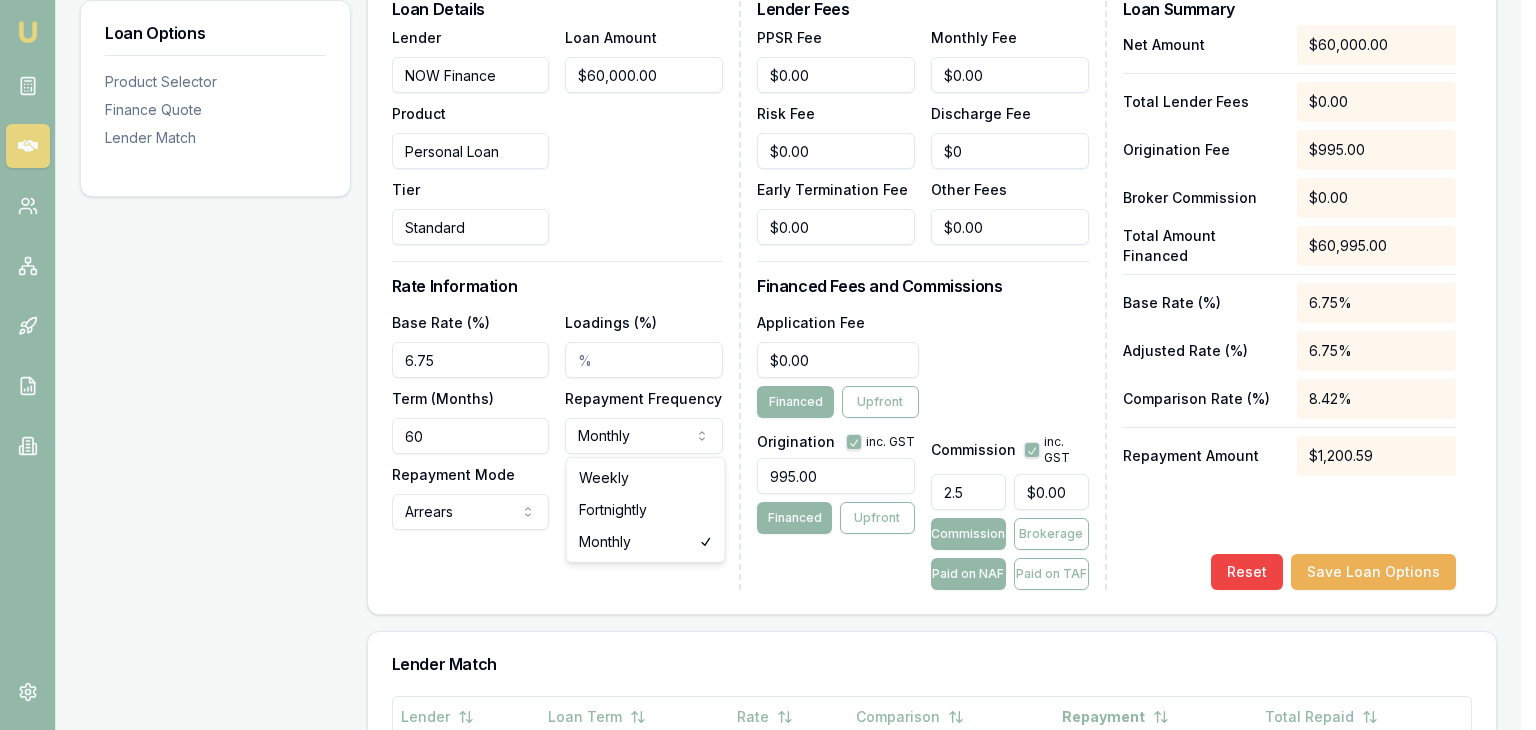 select on "WEEKLY" 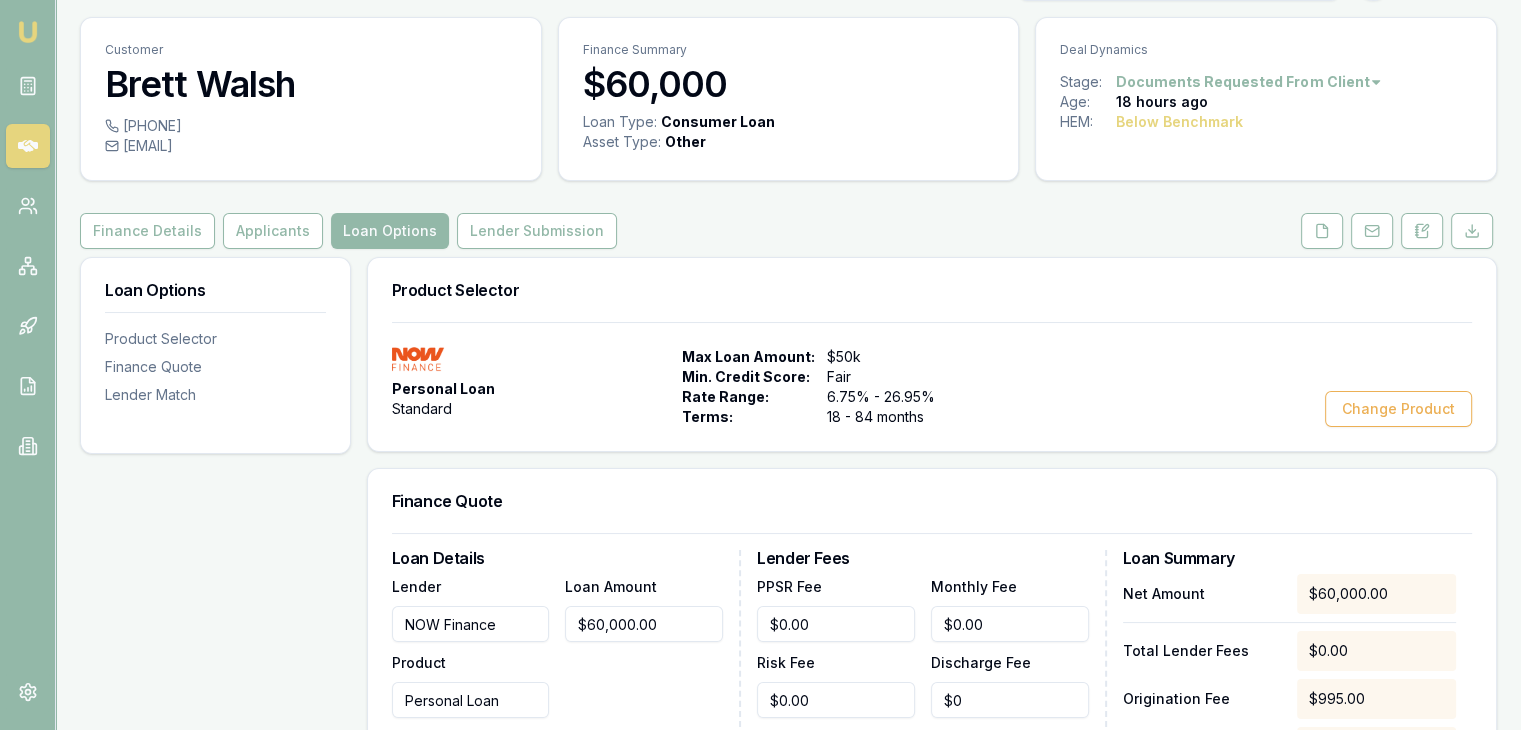 scroll, scrollTop: 0, scrollLeft: 0, axis: both 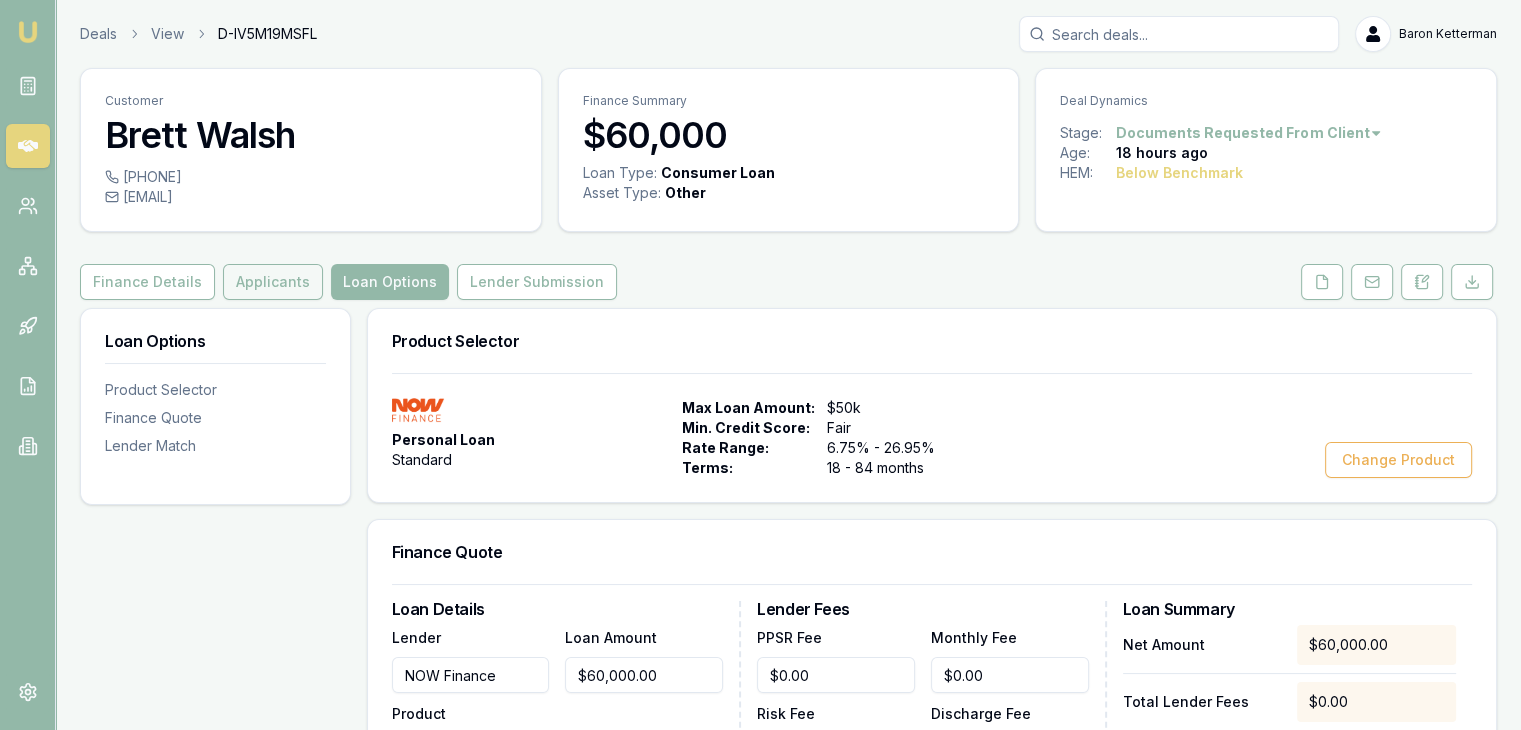 click on "Applicants" at bounding box center [273, 282] 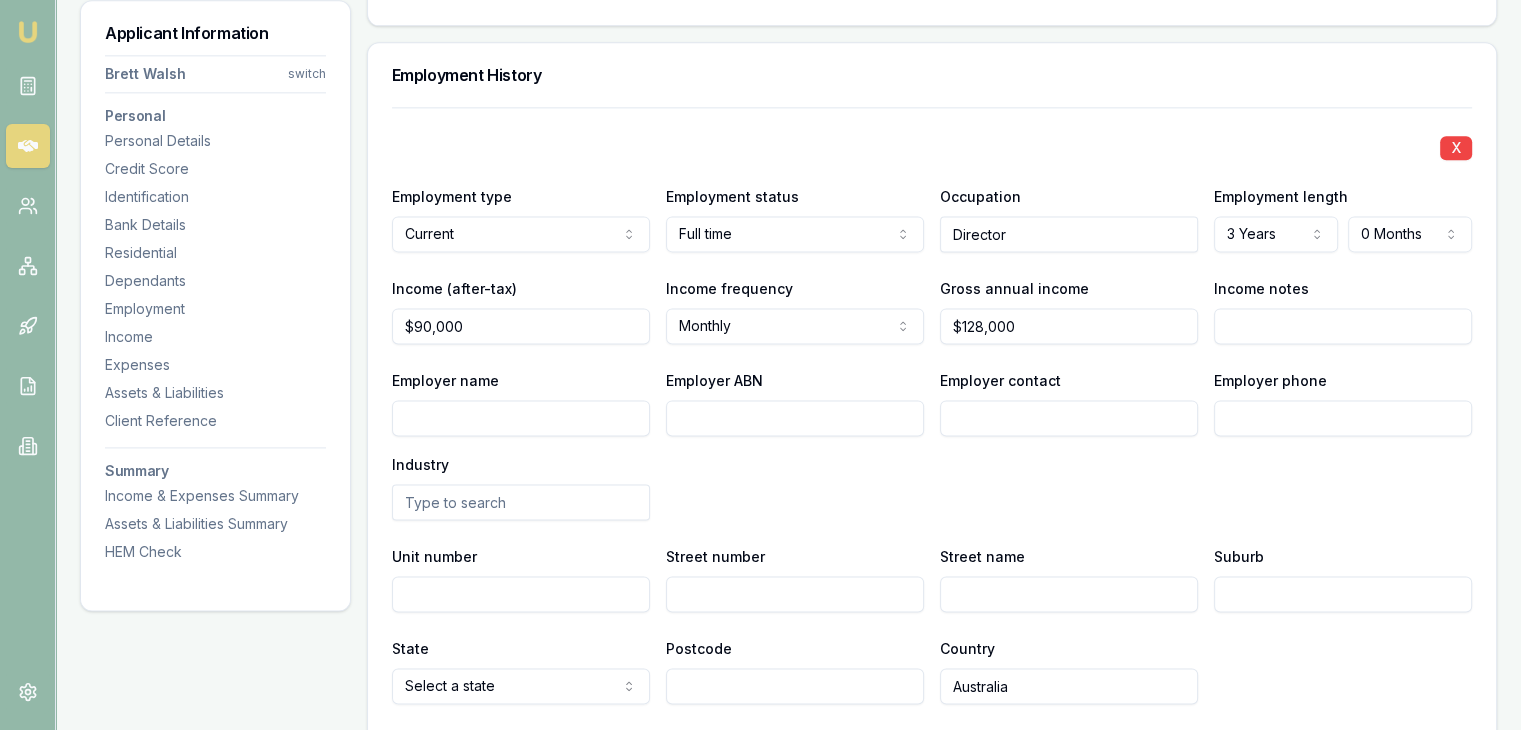scroll, scrollTop: 2700, scrollLeft: 0, axis: vertical 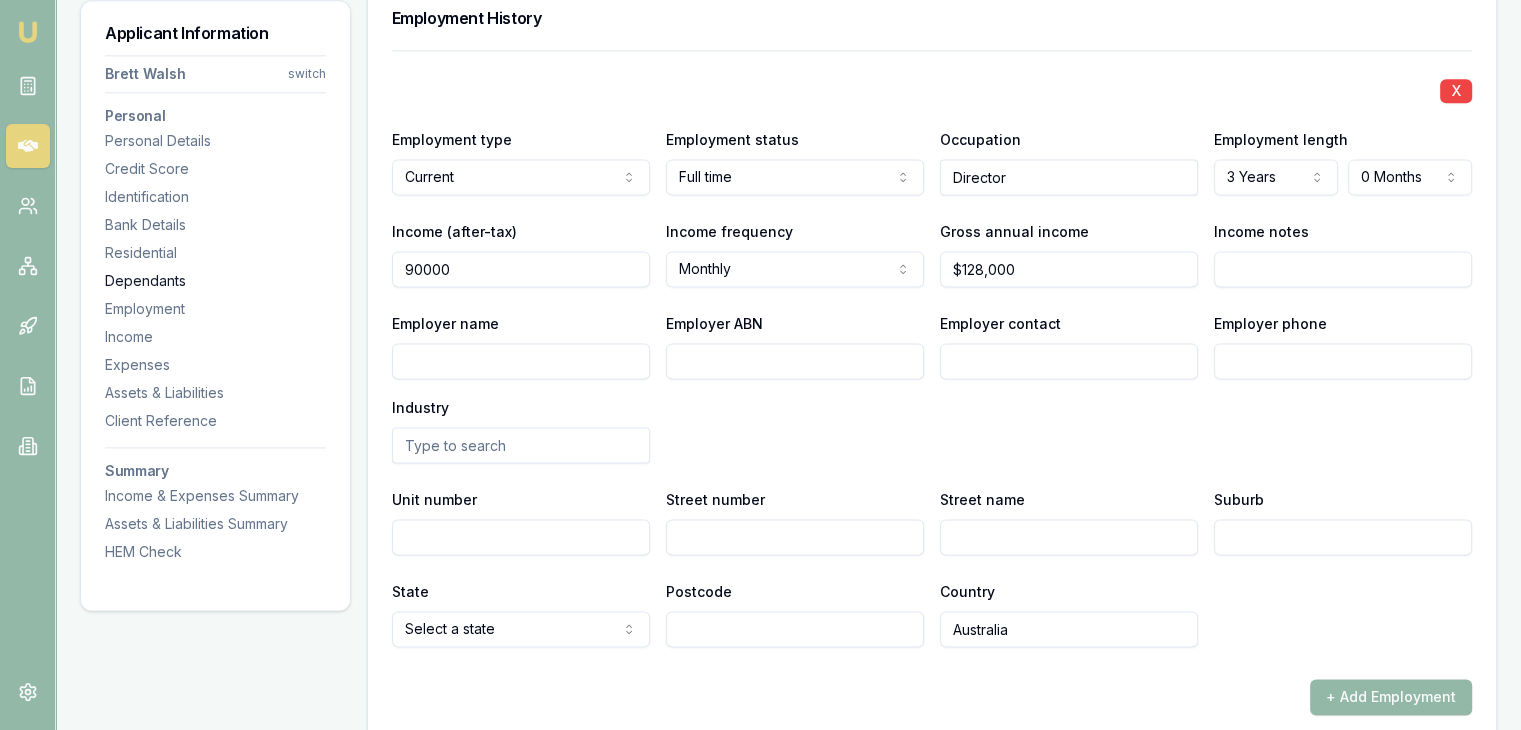 drag, startPoint x: 472, startPoint y: 265, endPoint x: 274, endPoint y: 277, distance: 198.3633 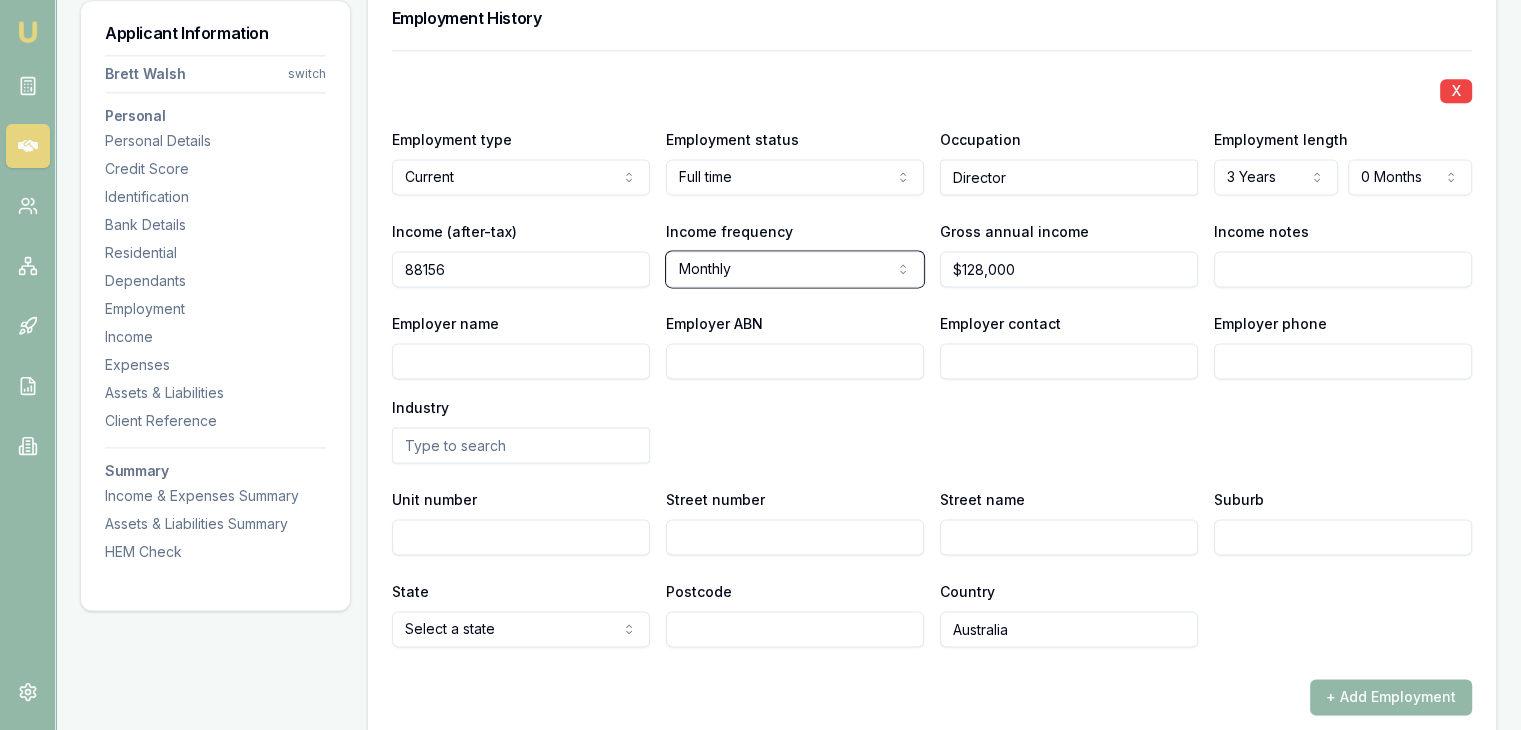 type on "$88,156" 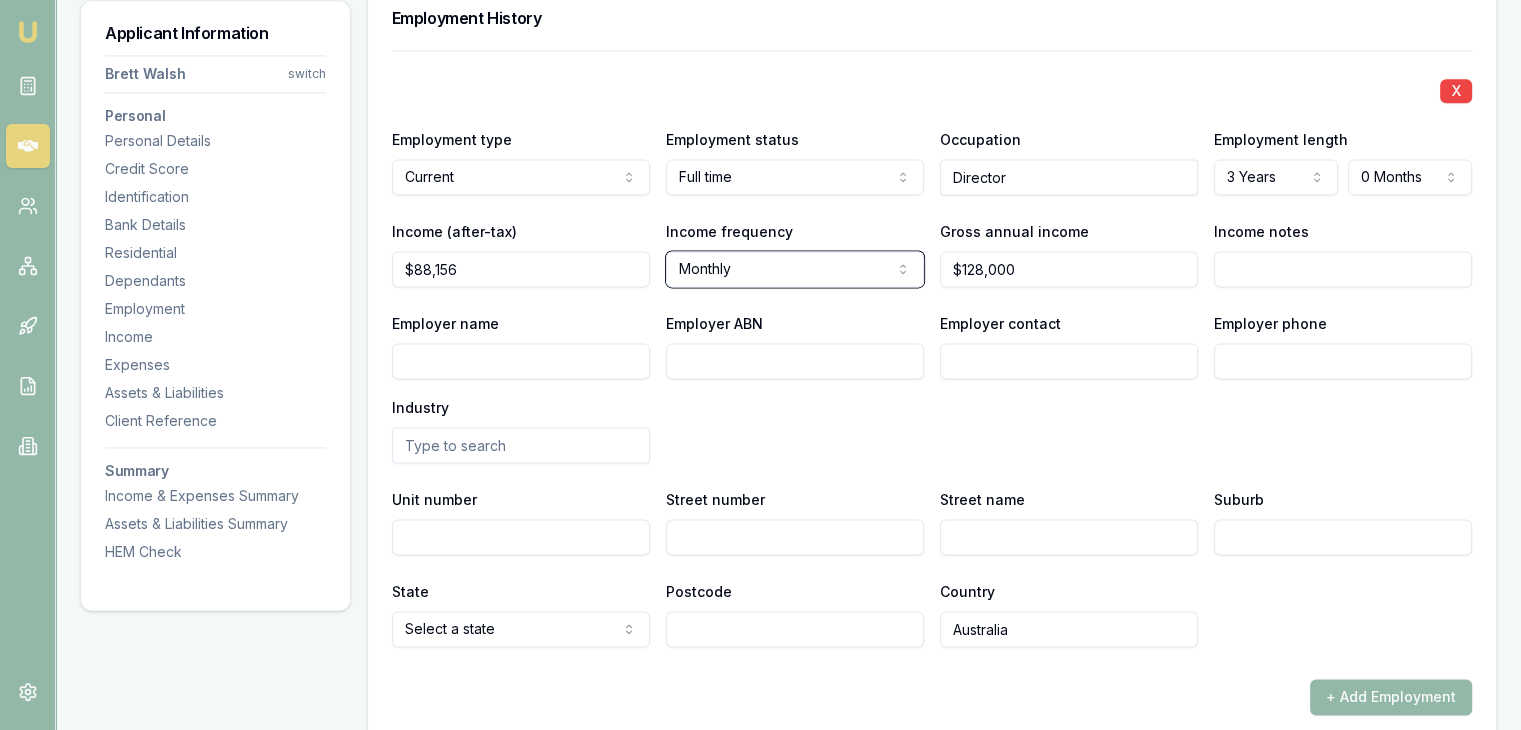 type 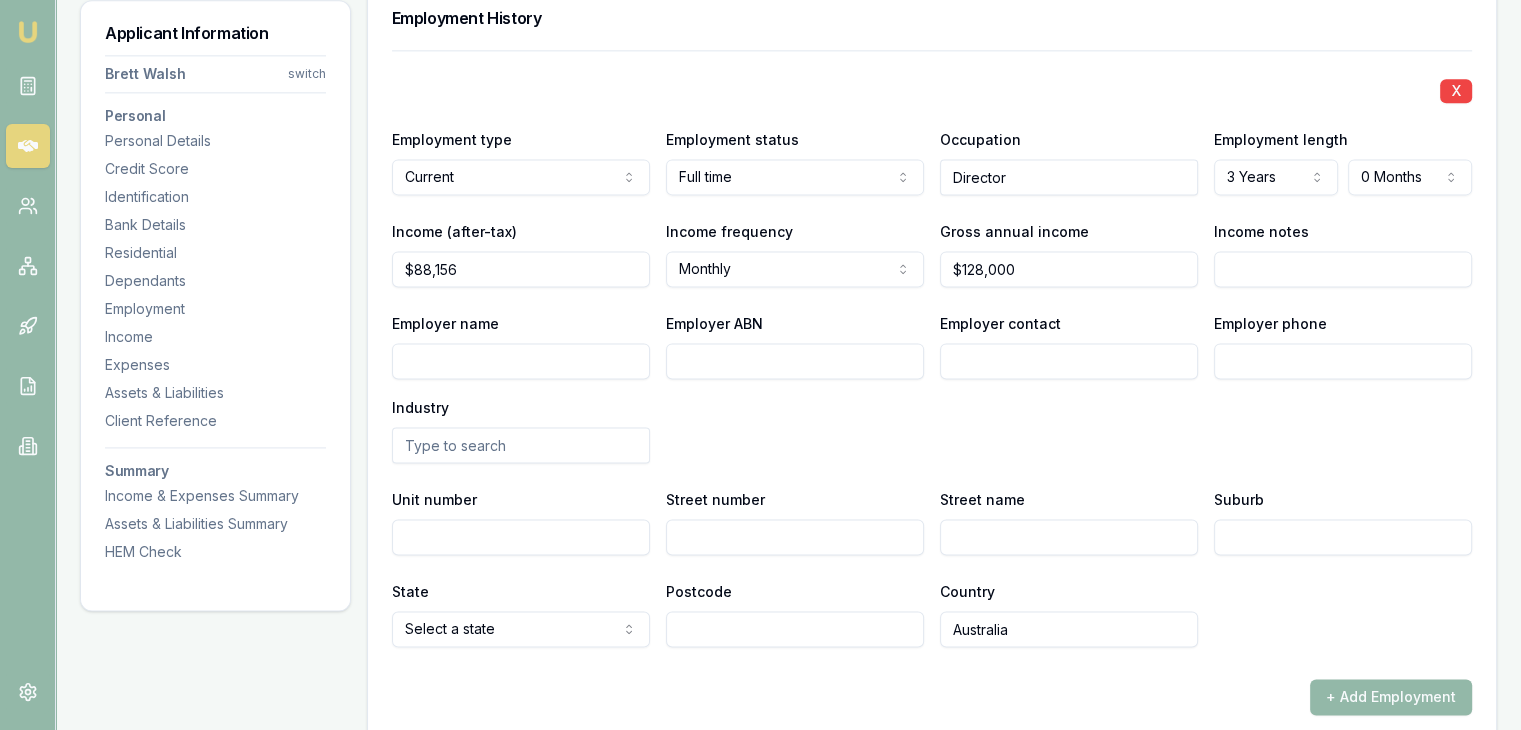click on "Emu Broker Deals View D-IV5M19MSFL Baron Ketterman Toggle Menu Customer [NAME] [PHONE] [EMAIL] Finance Summary $60,000 Loan Type: Consumer Loan Asset Type : Other Deal Dynamics Stage: Documents Requested From Client Age: 18 hours ago HEM: Below Benchmark Finance Details Applicants Loan Options Lender Submission Applicant Information Brett Walsh switch Personal Personal Details Credit Score Identification Bank Details Residential Dependants Employment Income Expenses Assets & Liabilities Client Reference Summary Income & Expenses Summary Assets & Liabilities Summary HEM Check Personal Title * Mr Mr Mrs Miss Ms Dr Prof First name * Brett Middle name Anthony Last name * Walsh Date of birth 05/05/1976 Gender Male Male Female Other Not disclosed Marital status Single Single Married De facto Separated Divorced Widowed Residency status Australian citizen Australian citizen Permanent resident Temporary resident Visa holder Email walshbrett55@gmail.com Phone 0474278124 Applicant type" at bounding box center [760, -2335] 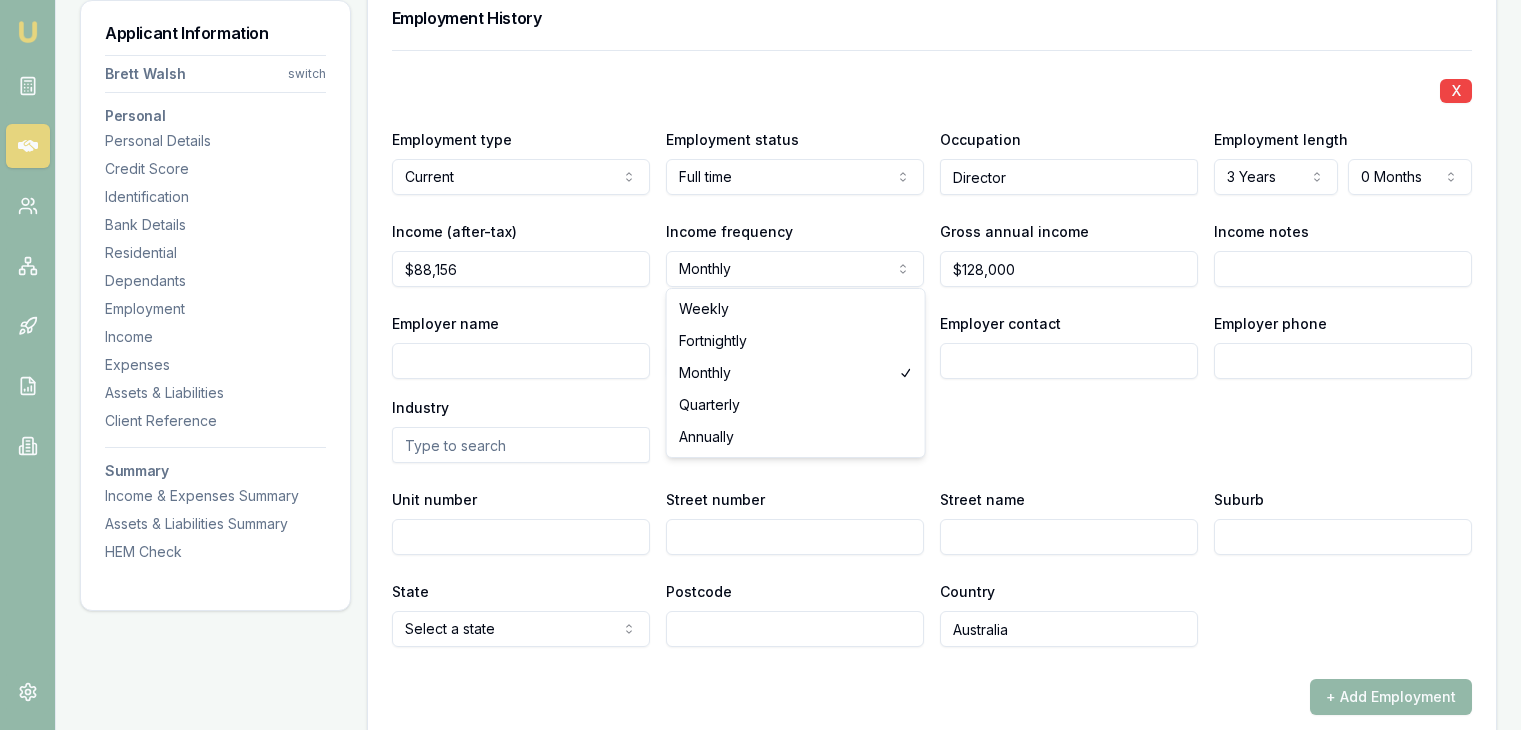 select on "ANNUALLY" 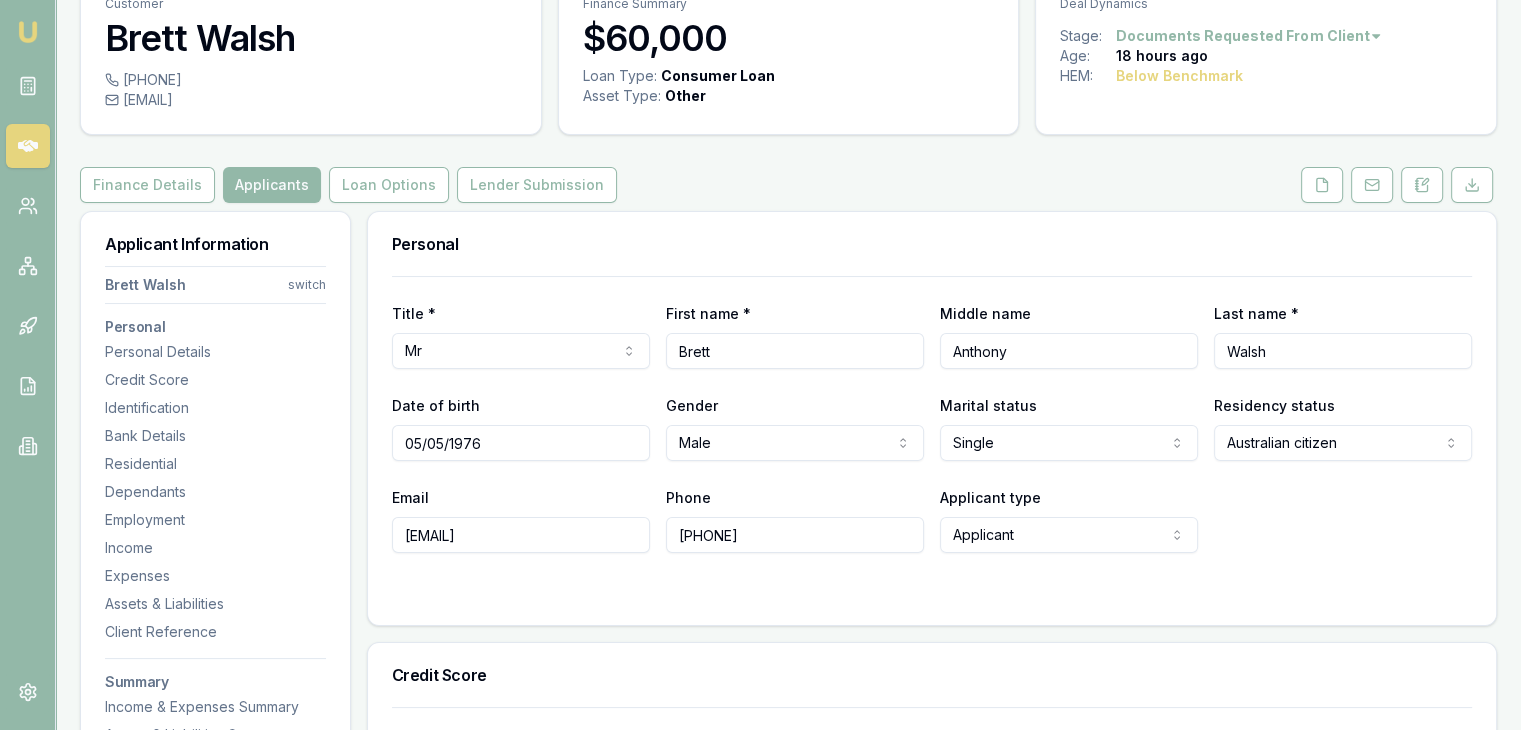 scroll, scrollTop: 0, scrollLeft: 0, axis: both 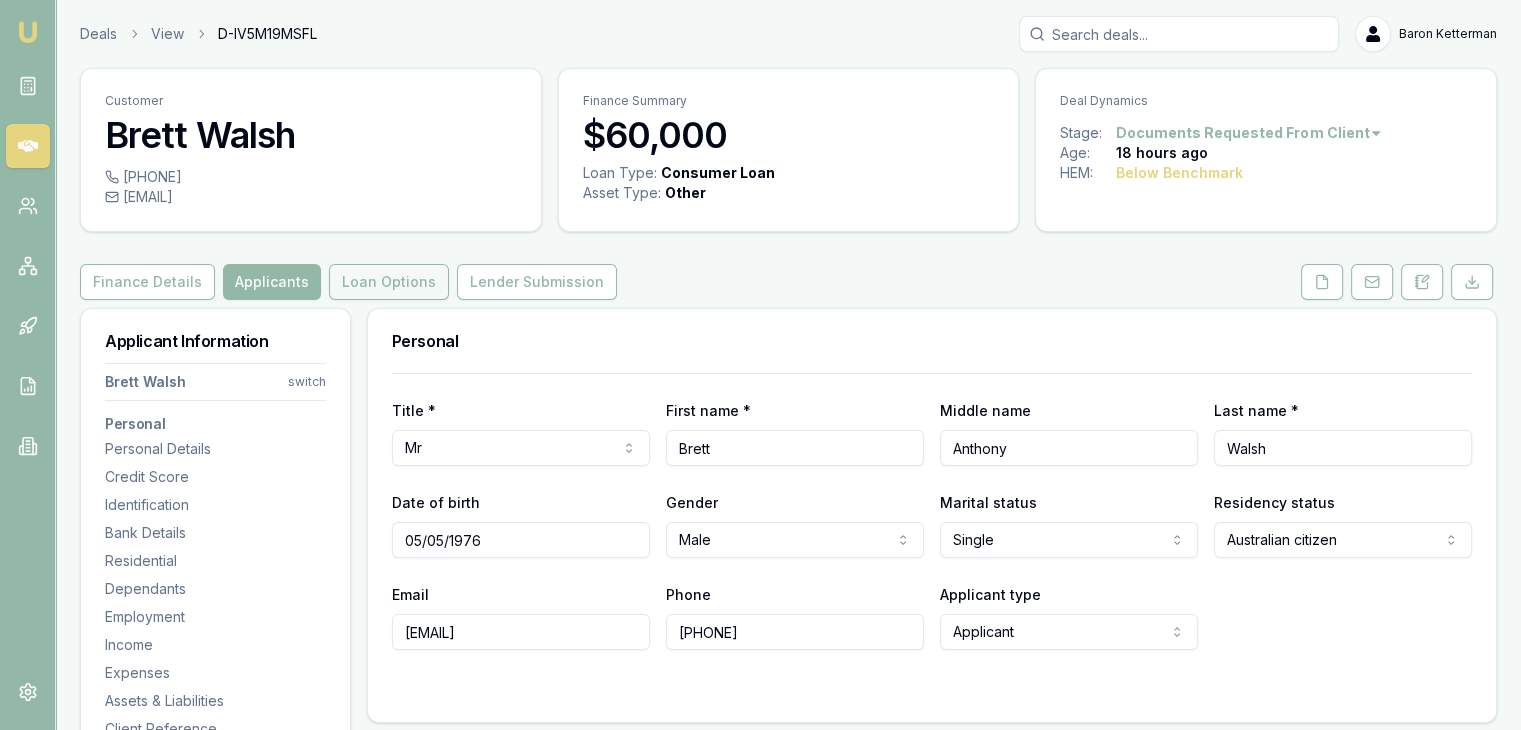 click on "Loan Options" at bounding box center [389, 282] 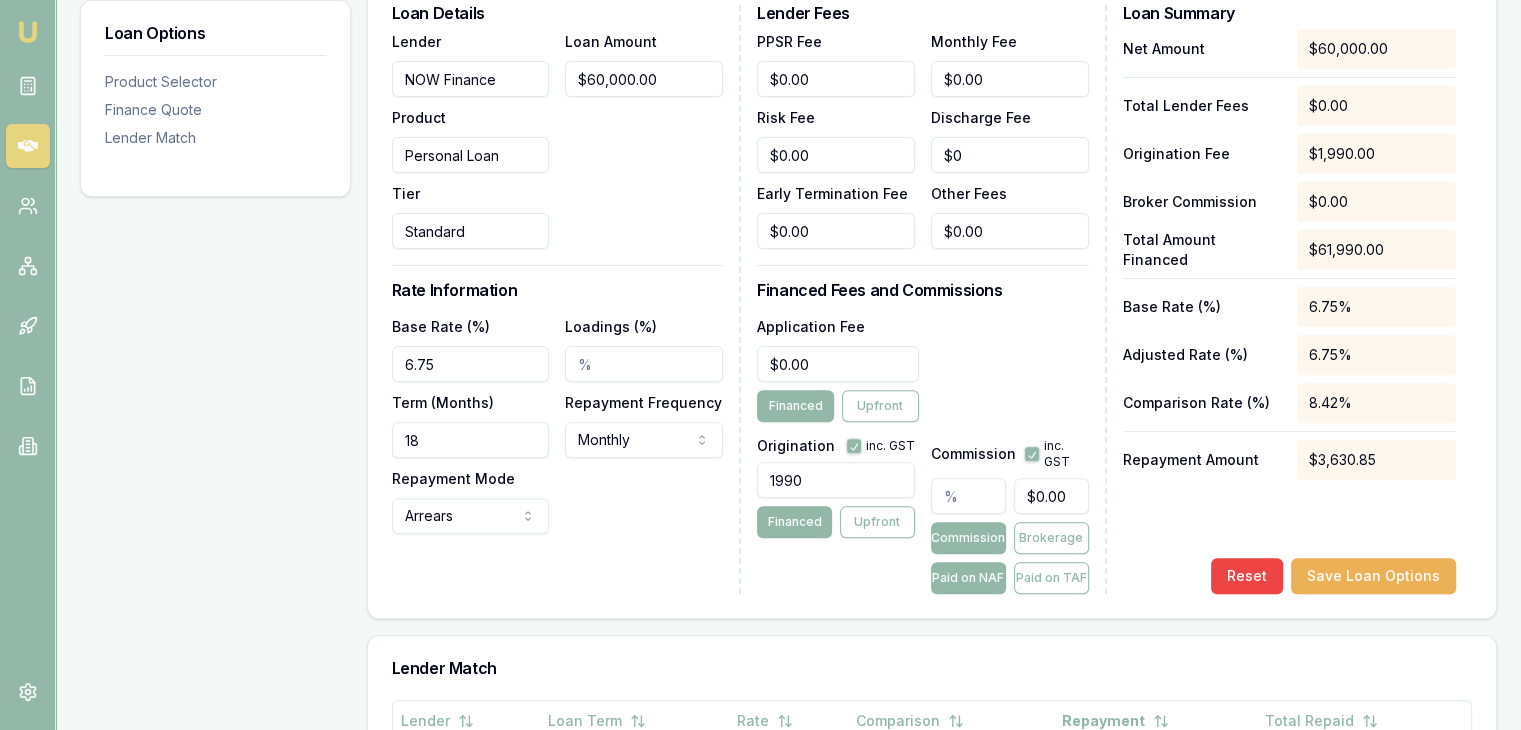 scroll, scrollTop: 600, scrollLeft: 0, axis: vertical 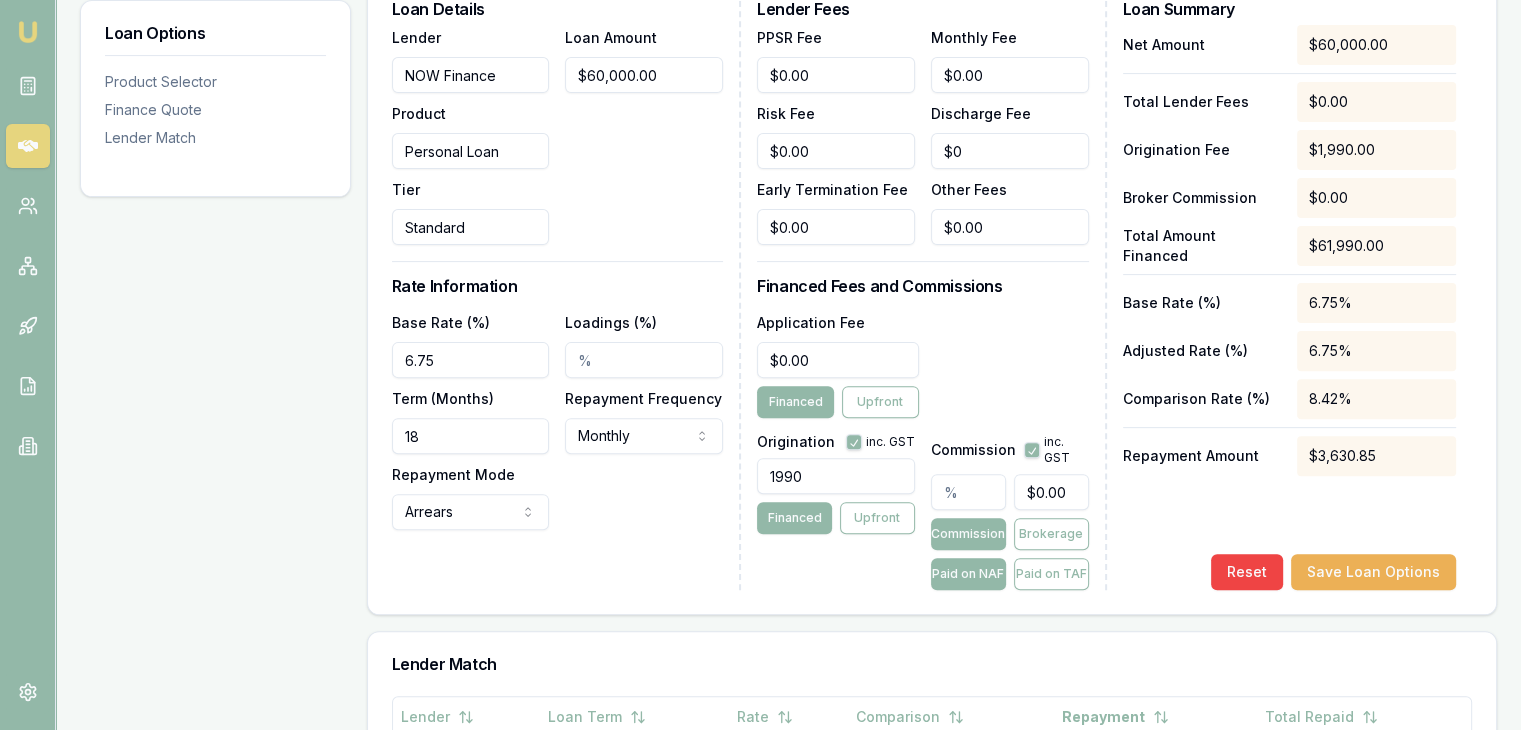 drag, startPoint x: 816, startPoint y: 476, endPoint x: 688, endPoint y: 483, distance: 128.19127 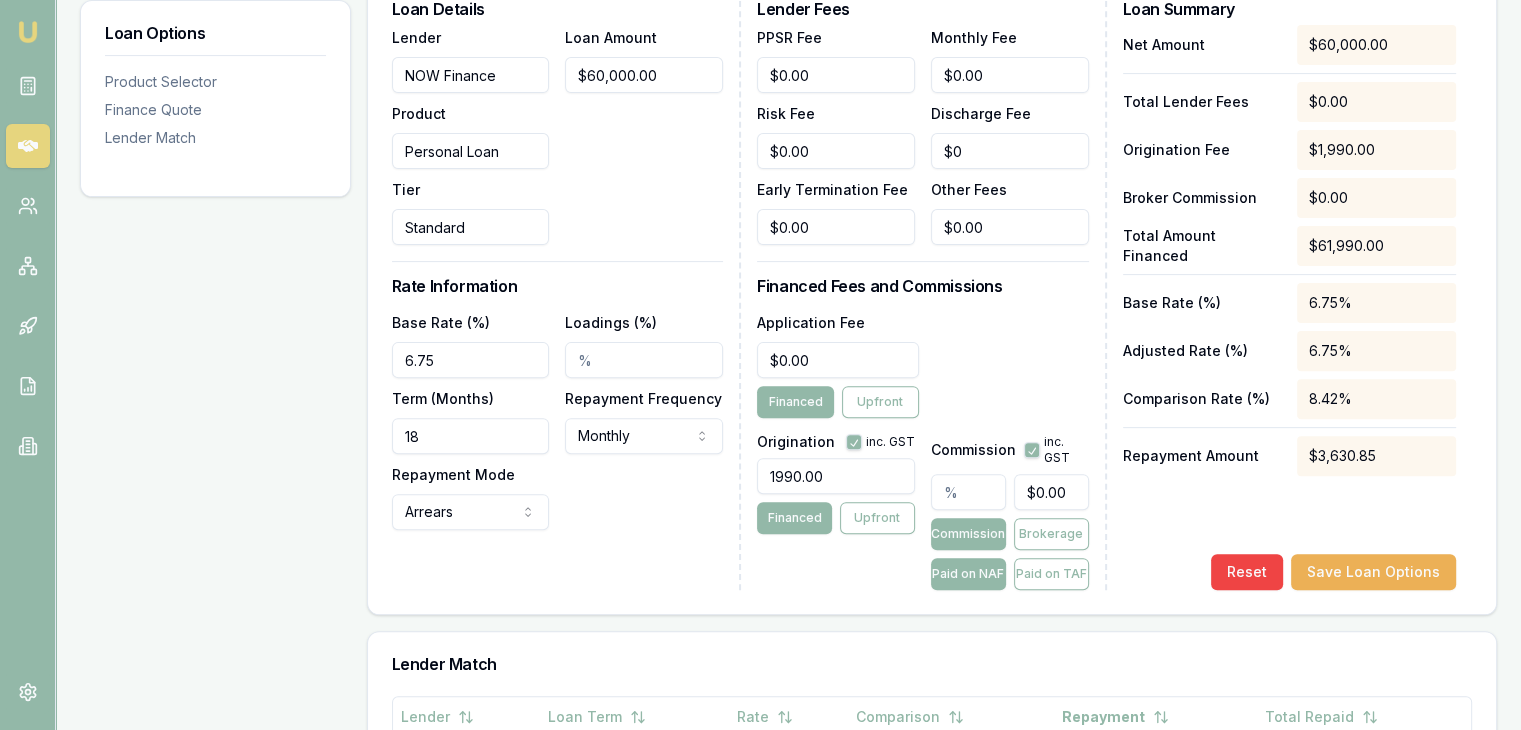 click on "Application Fee  $0.00 Financed Upfront" at bounding box center (922, 364) 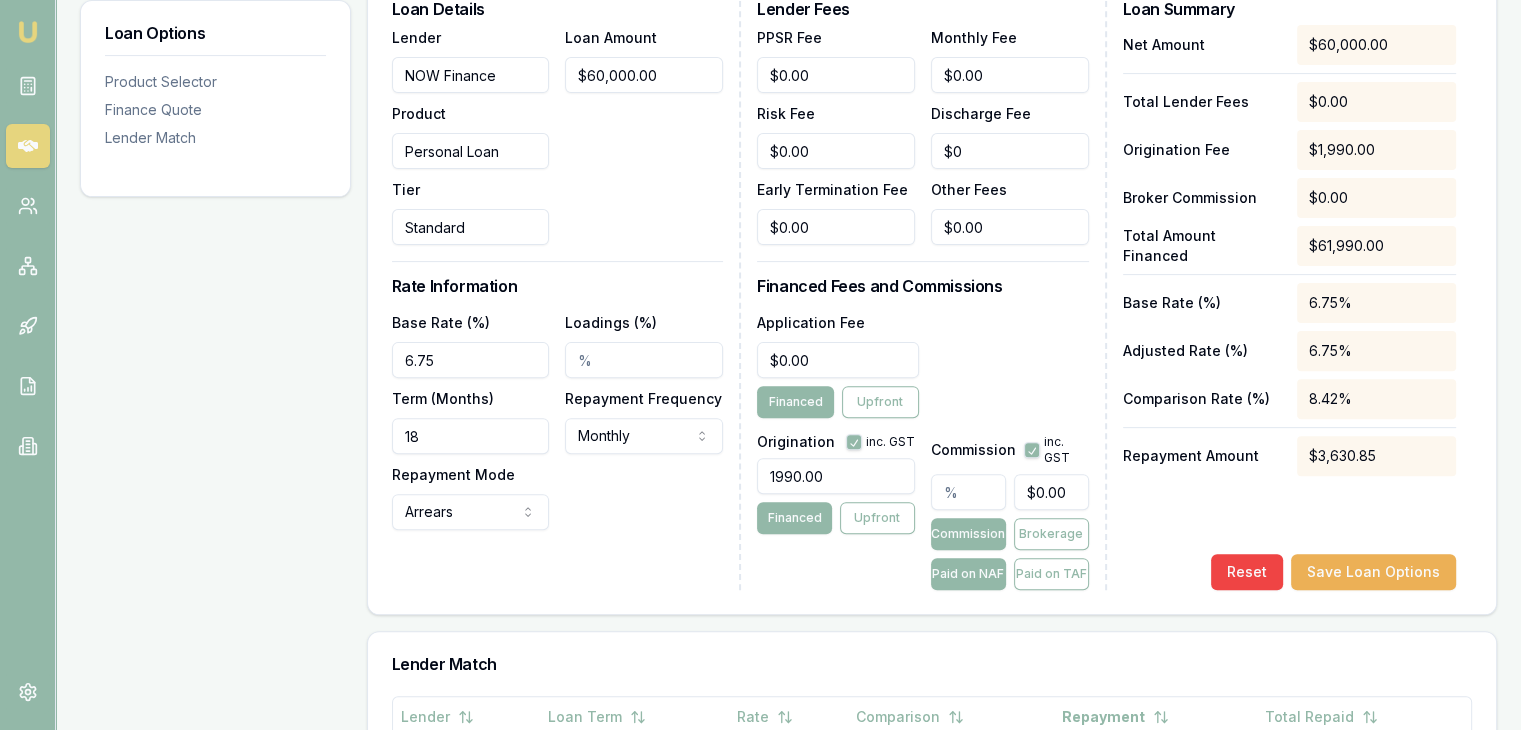 scroll, scrollTop: 500, scrollLeft: 0, axis: vertical 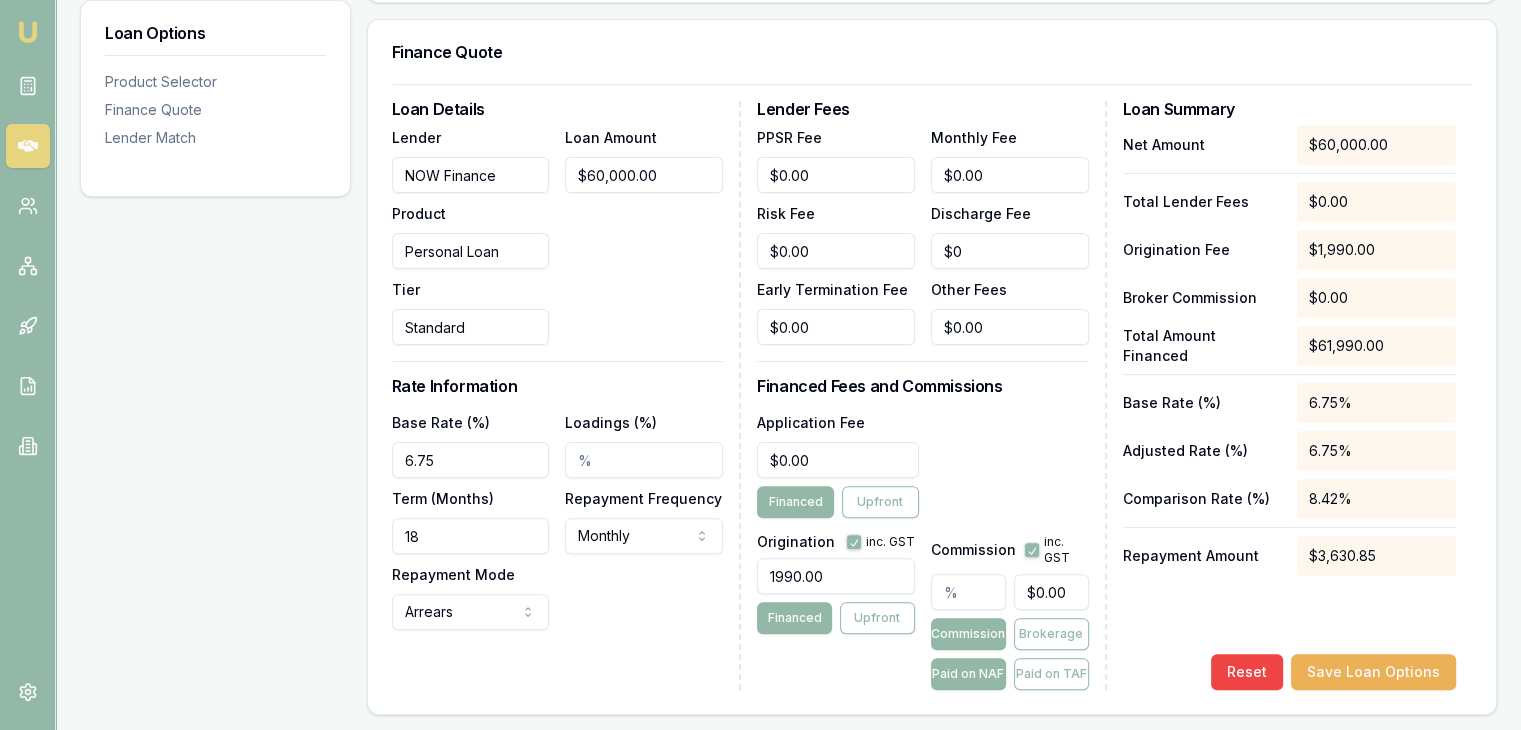 drag, startPoint x: 437, startPoint y: 534, endPoint x: 329, endPoint y: 536, distance: 108.01852 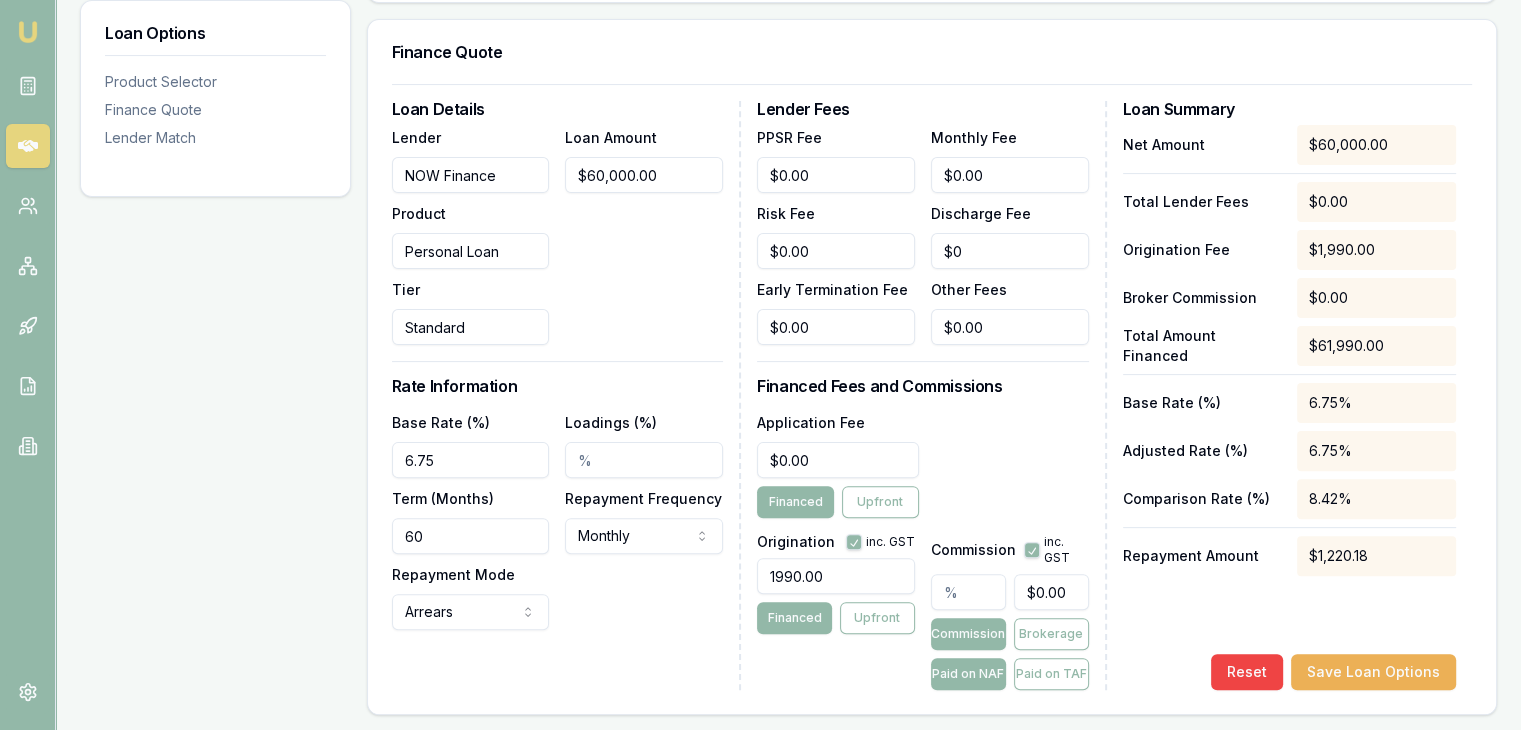 type on "60" 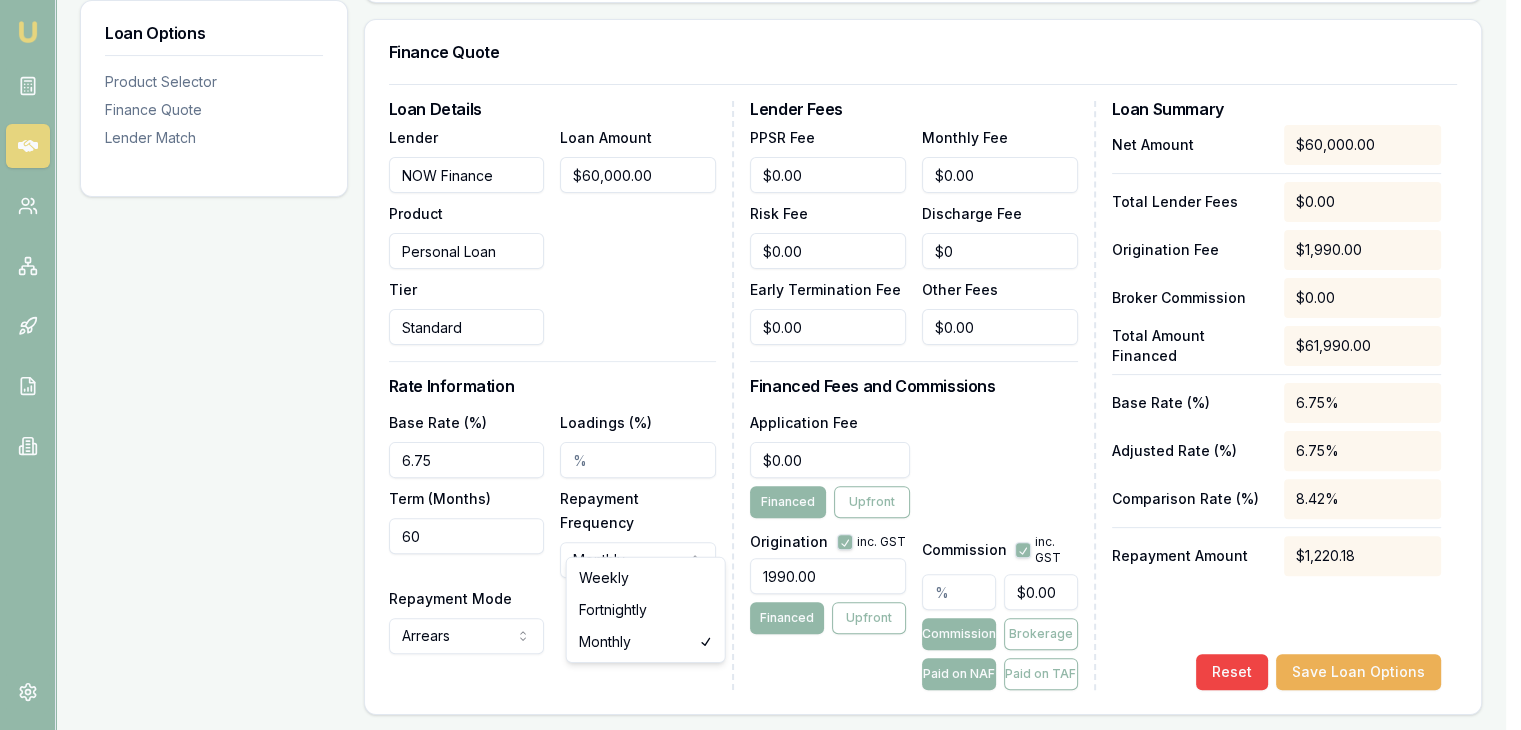 click on "Emu Broker Deals View D-IV5M19MSFL Baron Ketterman Toggle Menu Customer [NAME] [PHONE] [EMAIL] Finance Summary $60,000 Loan Type: Consumer Loan Asset Type : Other Deal Dynamics Stage: Documents Requested From Client Age: 18 hours ago HEM: Below Benchmark Finance Details Applicants Loan Options Lender Submission Loan Options Product Selector Finance Quote Lender Match Product Selector Personal Loan Standard Max Loan Amount: $50k Min. Credit Score: Fair Rate Range: 6.75% - 26.95% Terms: 18 - 84 months Change Product Finance Quote Loan Details Lender NOW Finance Product Personal Loan Tier Standard Loan Amount $60,000.00 Rate Information Base Rate (%) 6.75 Loadings (%) Term (Months) 60 Repayment Frequency Monthly Weekly Fortnightly Monthly Repayment Mode Arrears Arrears Advance Lender Fees PPSR Fee $0.00 Monthly Fee $0.00 Risk Fee $0.00 Discharge Fee $0 Early Termination Fee $0.00 Other Fees $0.00 Financed Fees and Commissions Application Fee $0.00 Financed" at bounding box center [760, -135] 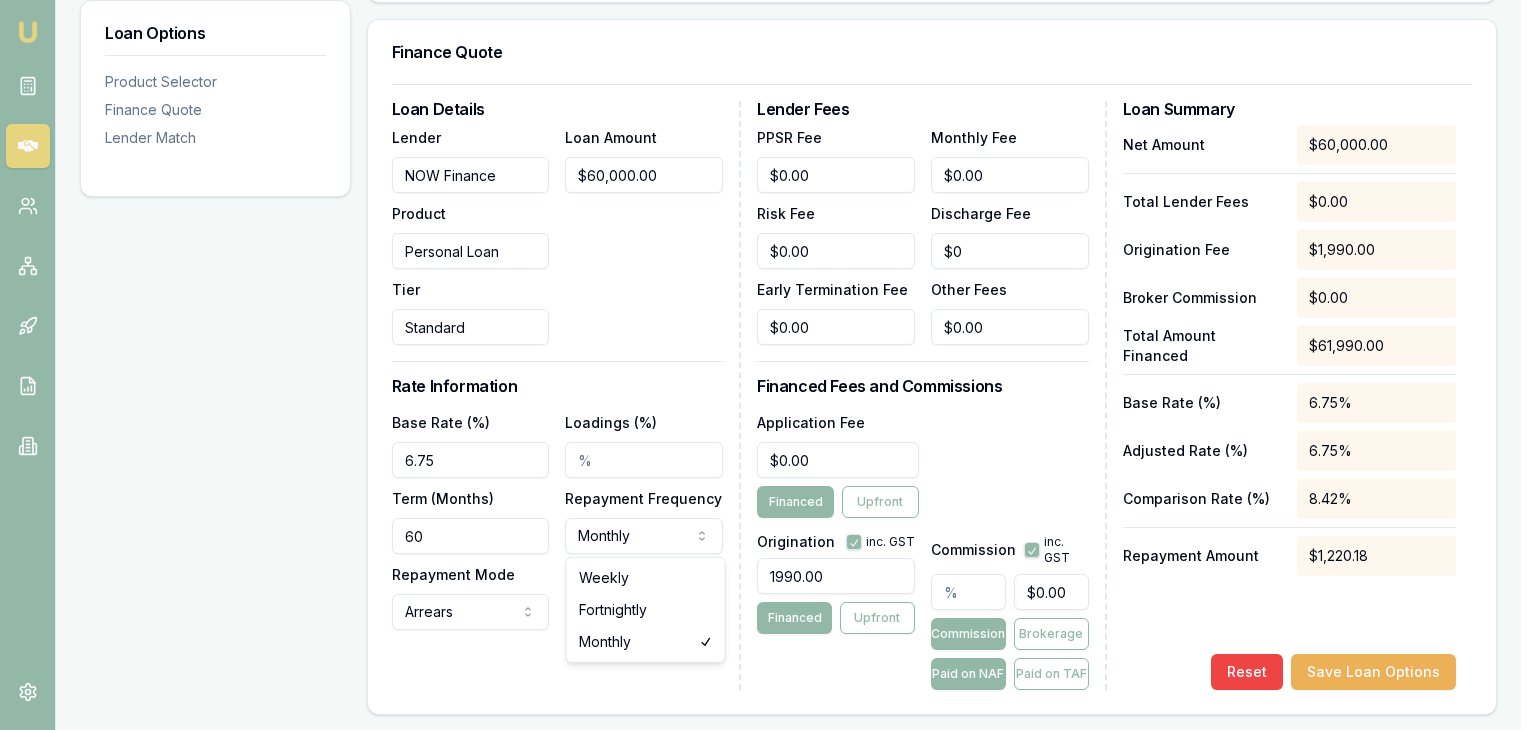 select on "WEEKLY" 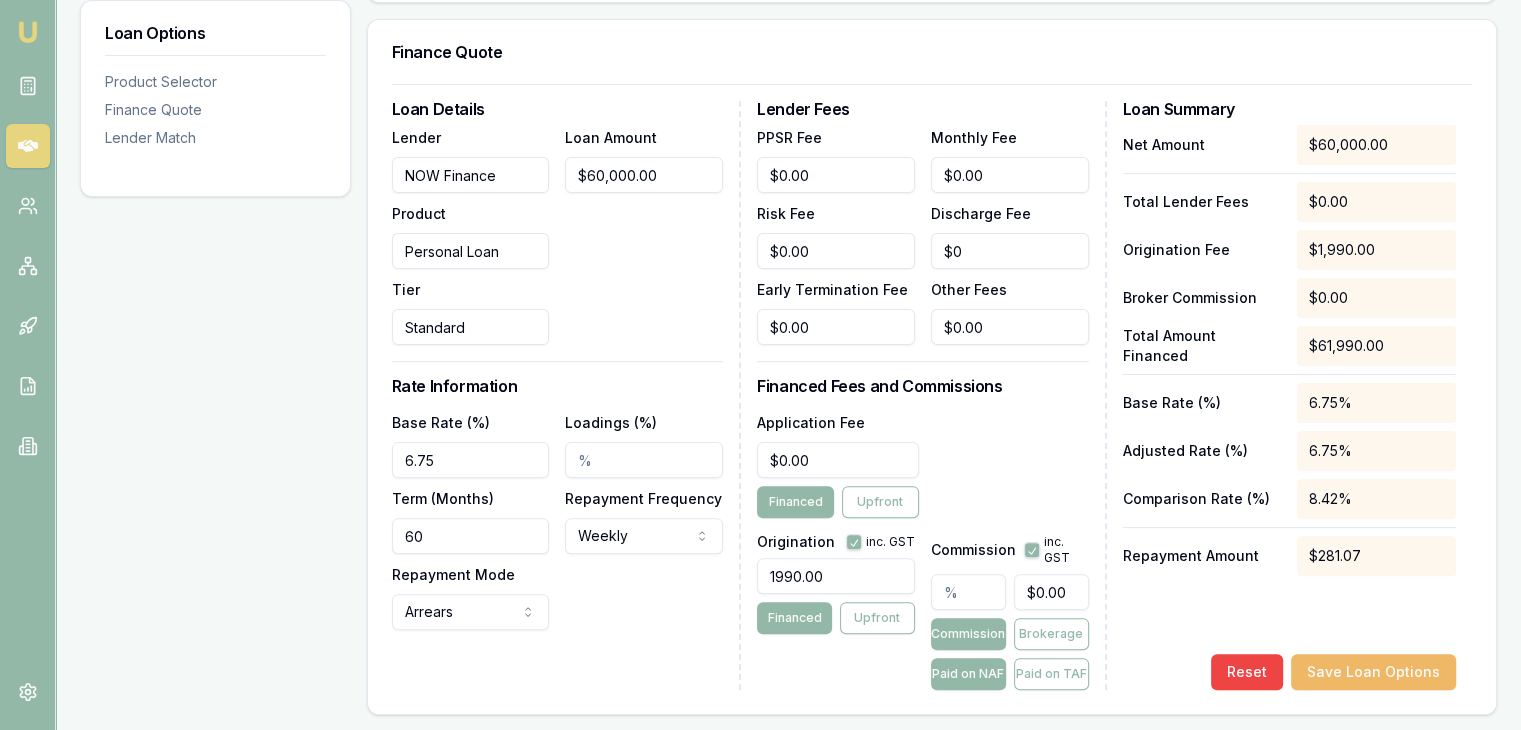 click on "Save Loan Options" at bounding box center [1373, 672] 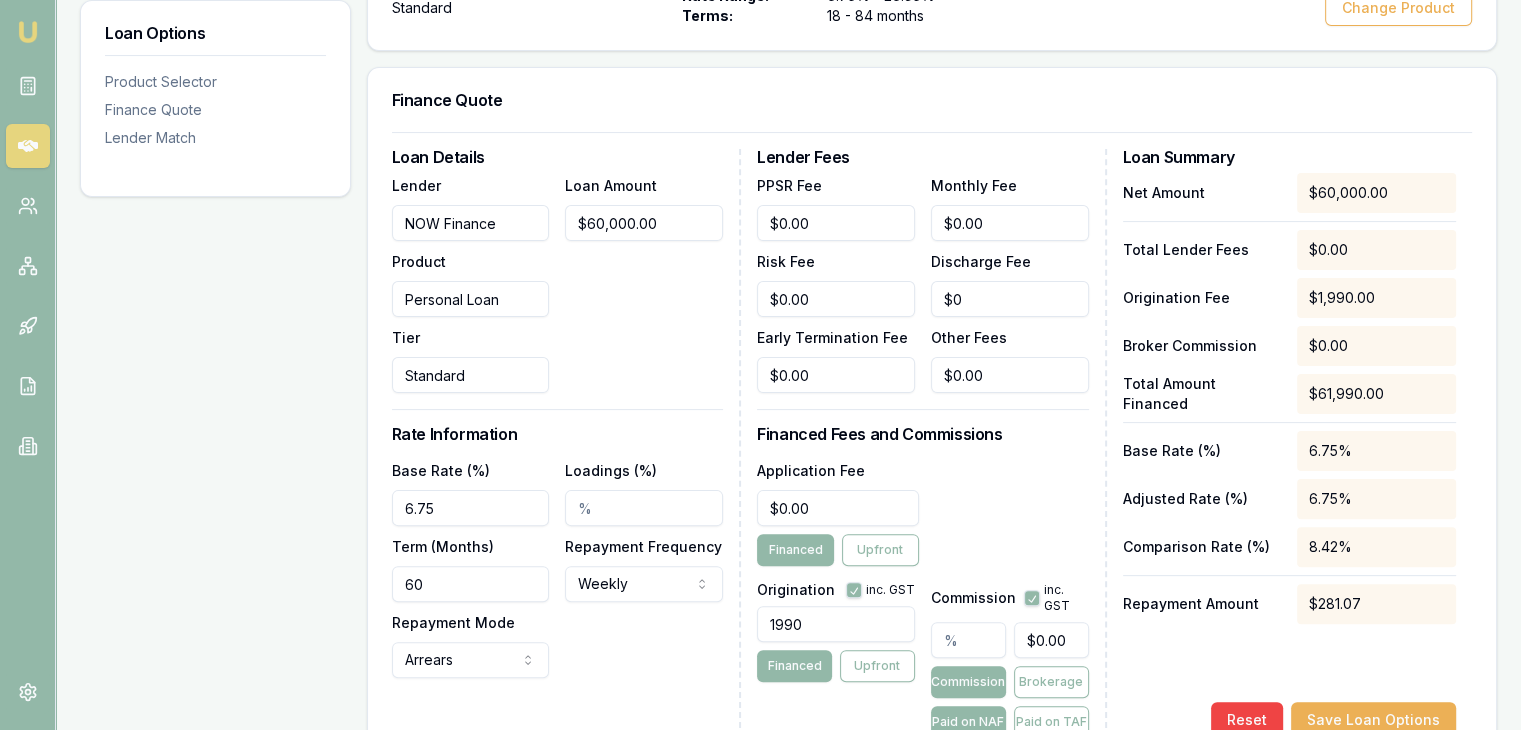scroll, scrollTop: 600, scrollLeft: 0, axis: vertical 